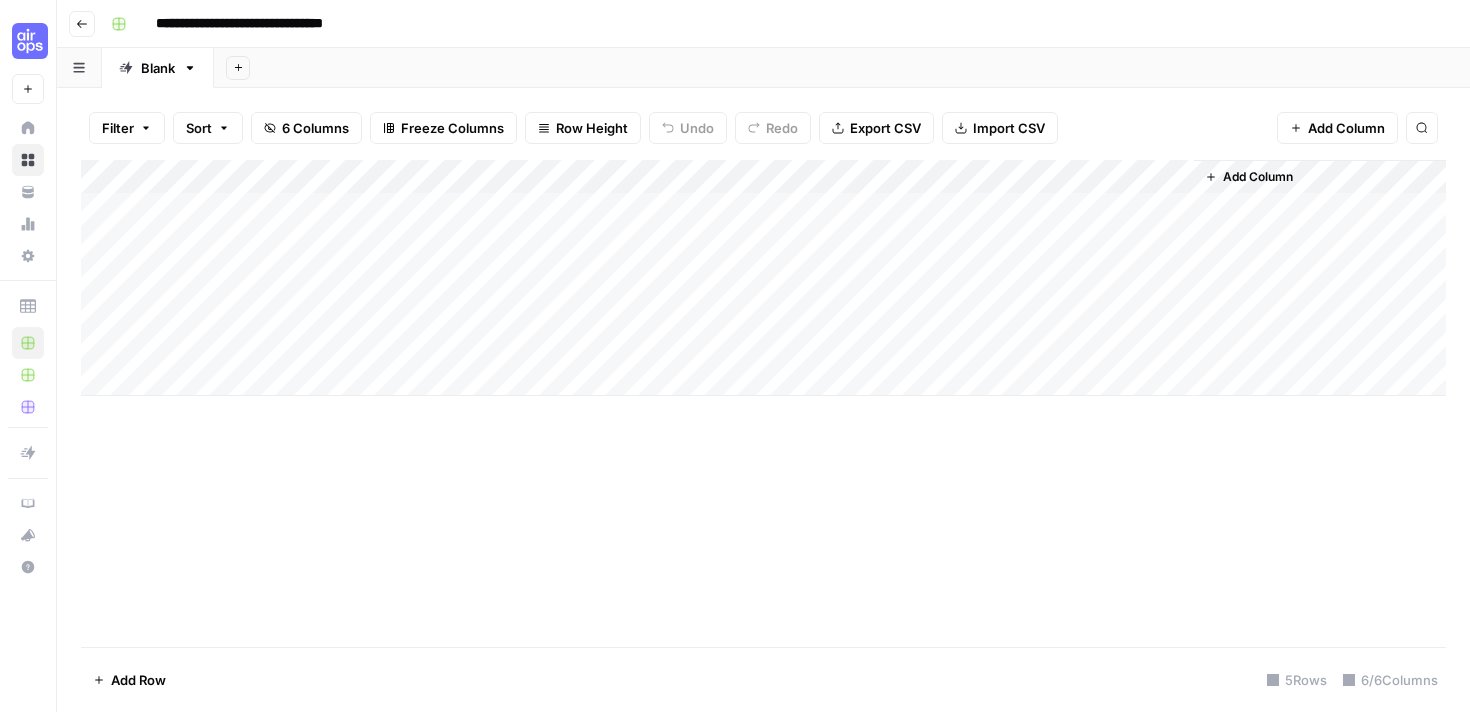 scroll, scrollTop: 0, scrollLeft: 0, axis: both 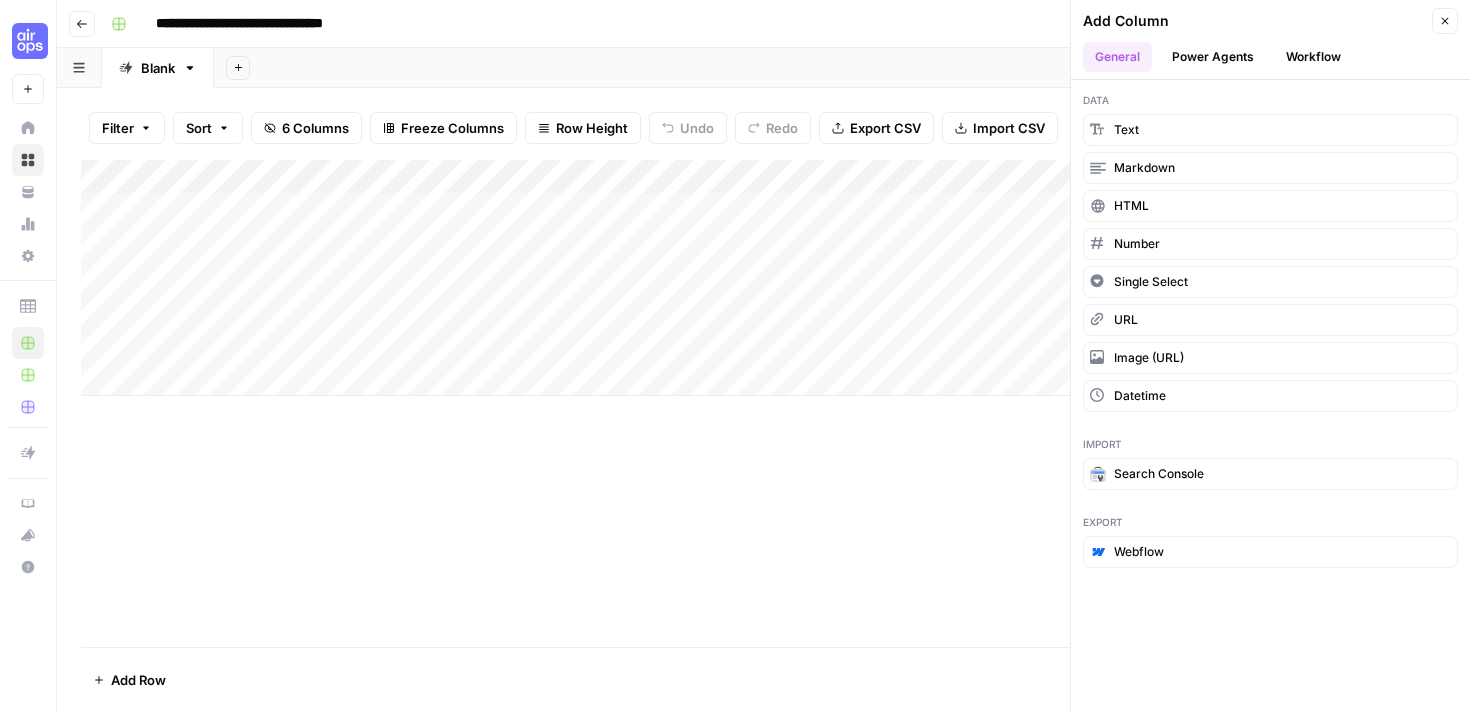 click on "Power Agents" at bounding box center [1213, 57] 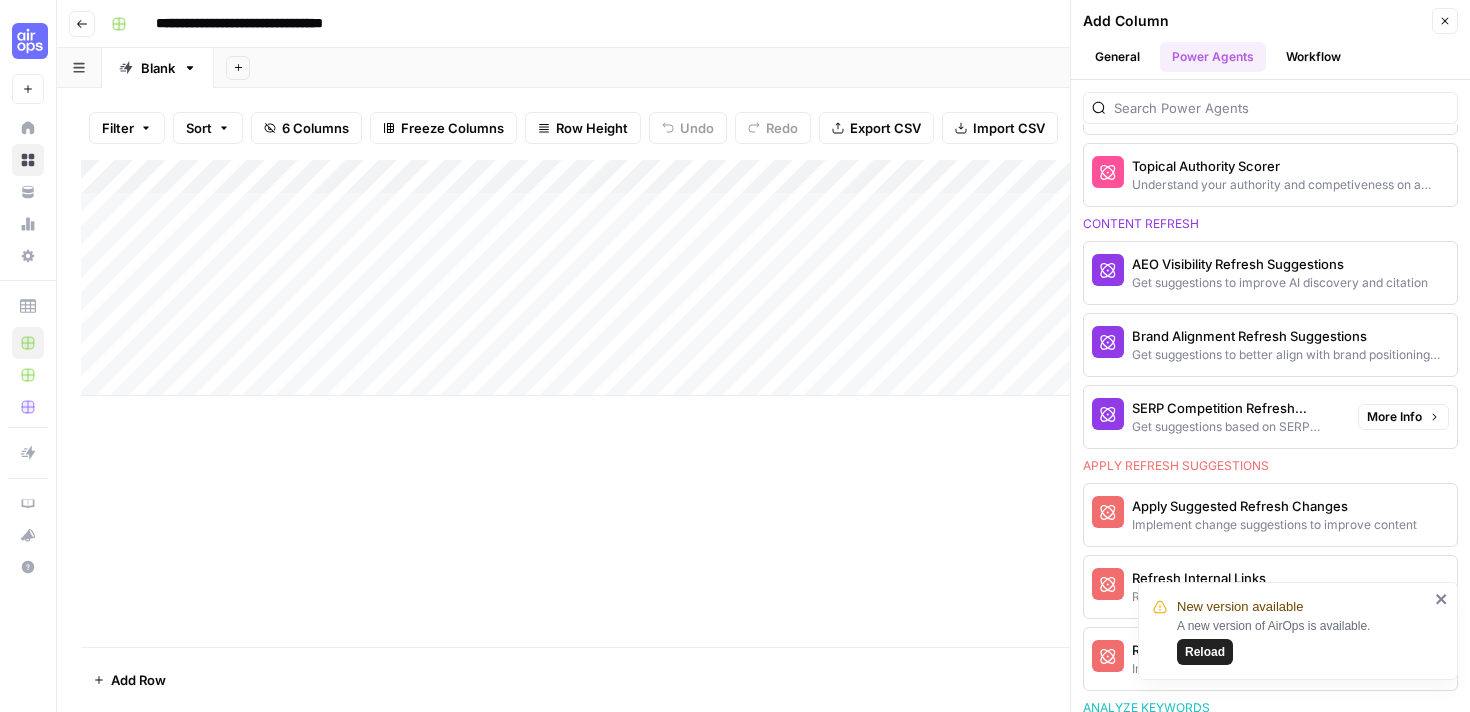 scroll, scrollTop: 1053, scrollLeft: 0, axis: vertical 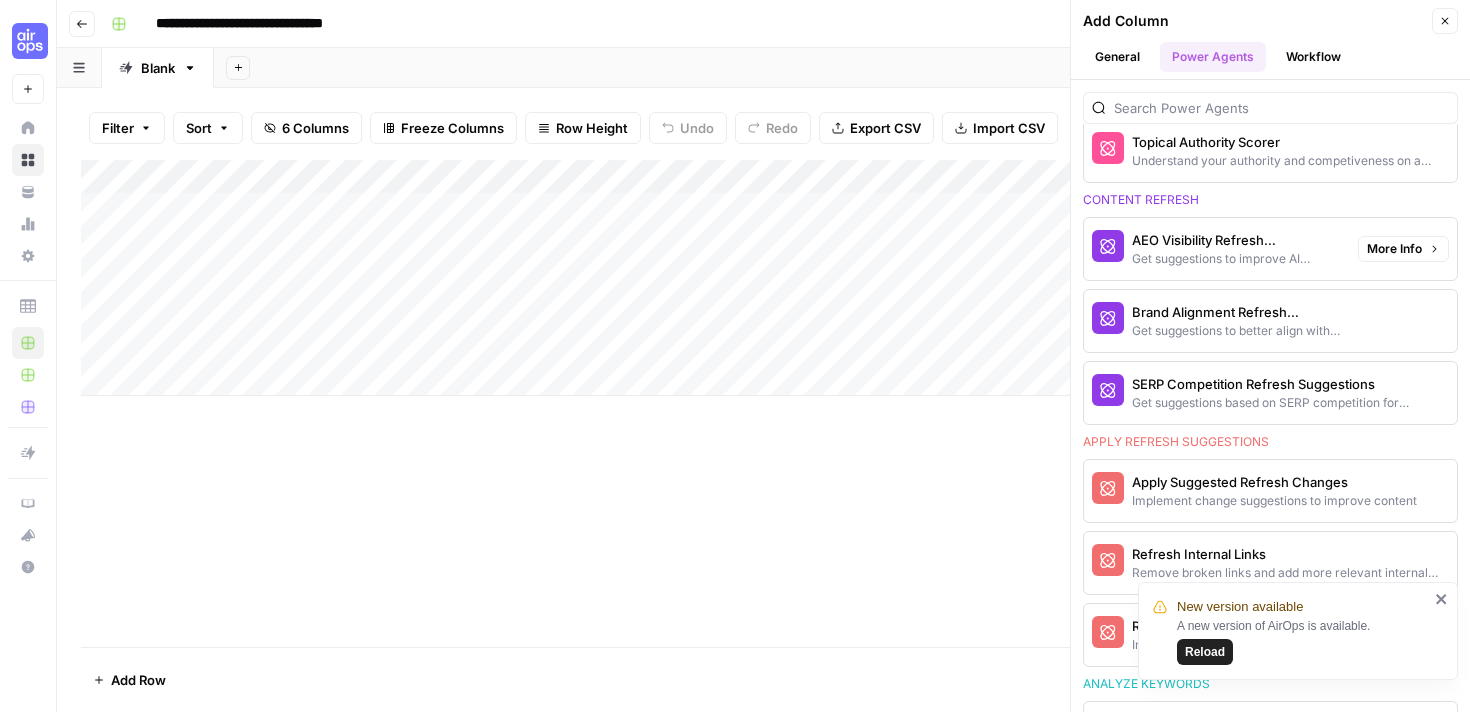 click on "AEO Visibility Refresh Suggestions" at bounding box center (1237, 240) 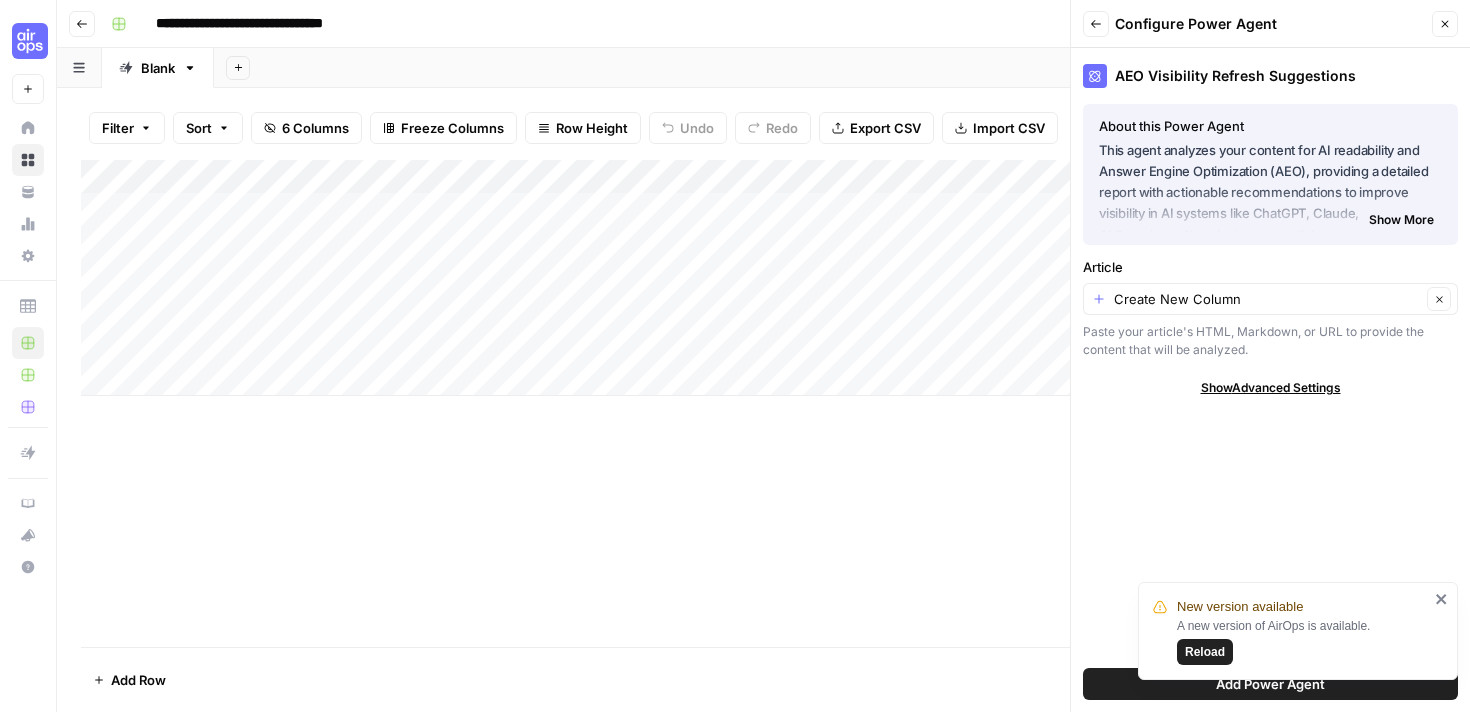 click 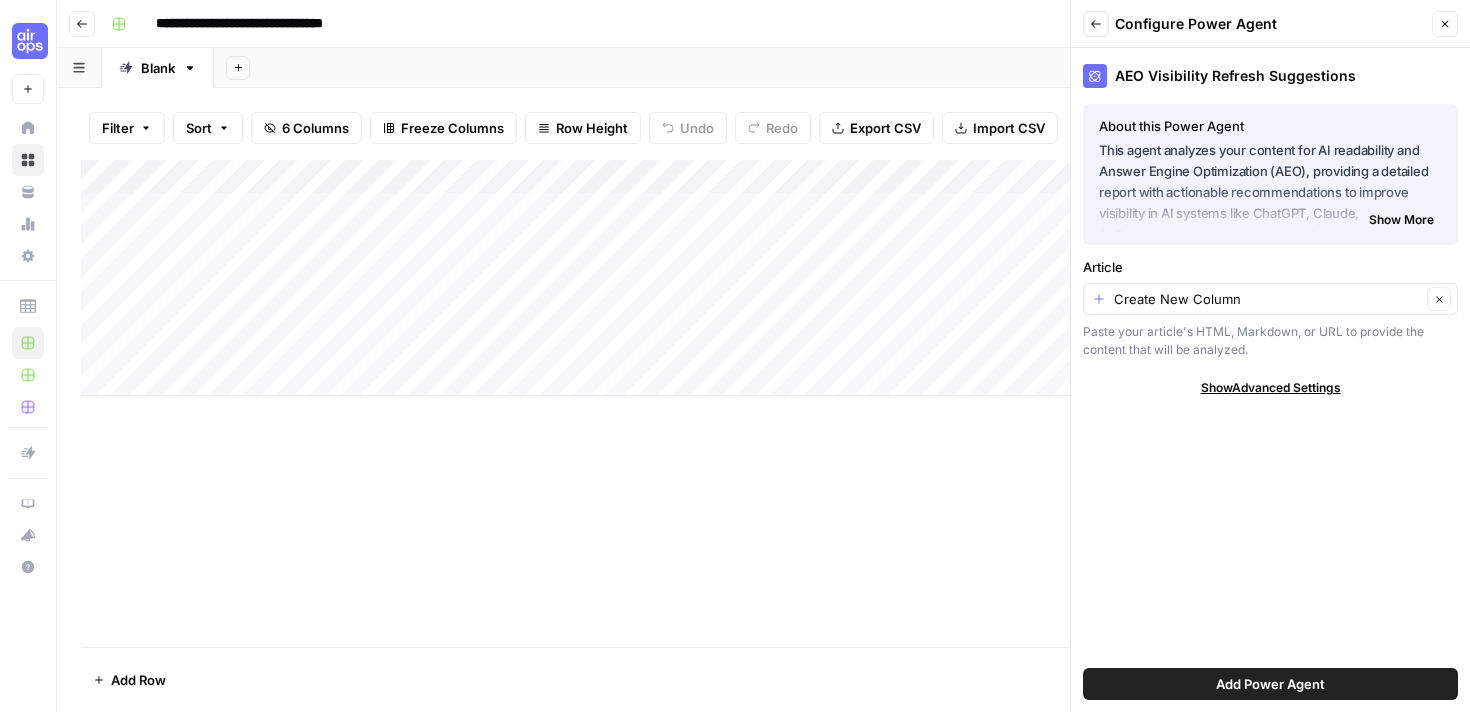 click on "Show More" at bounding box center [1401, 220] 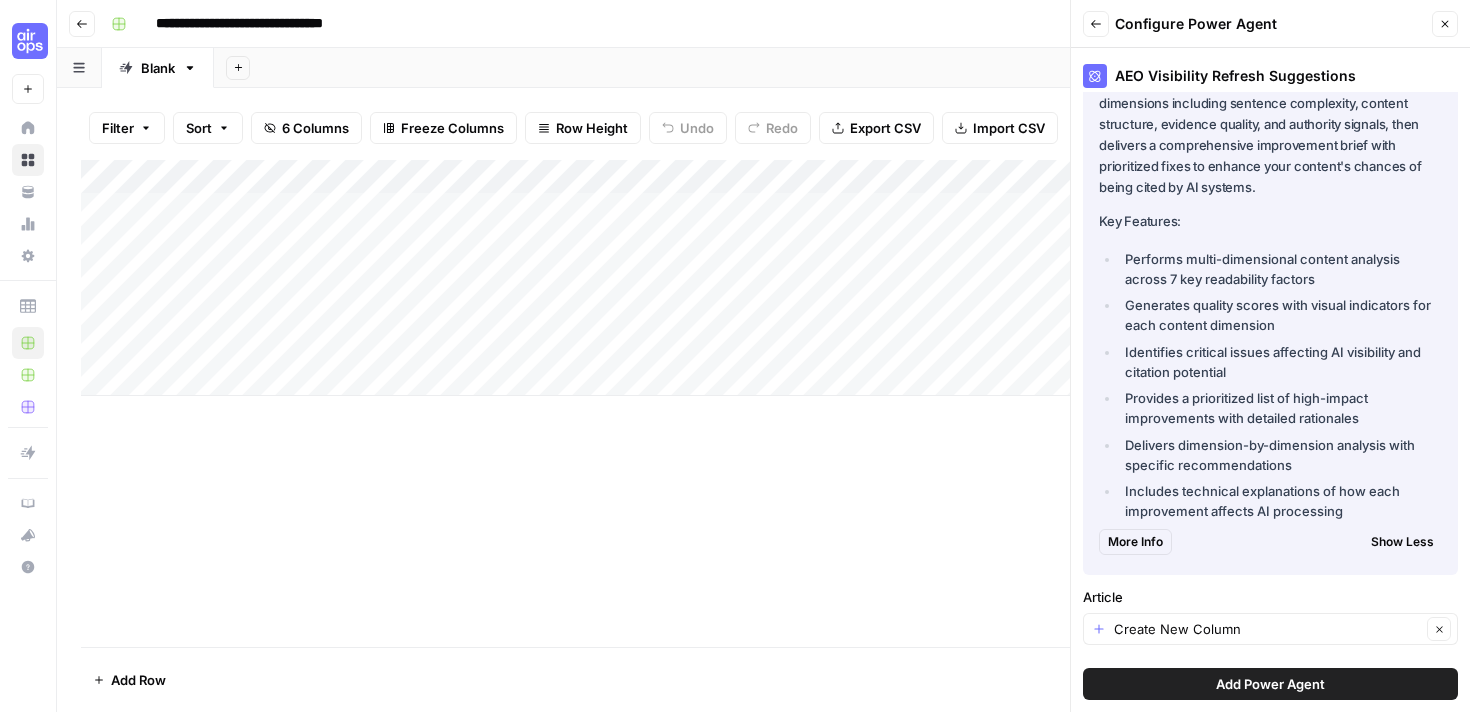scroll, scrollTop: 0, scrollLeft: 0, axis: both 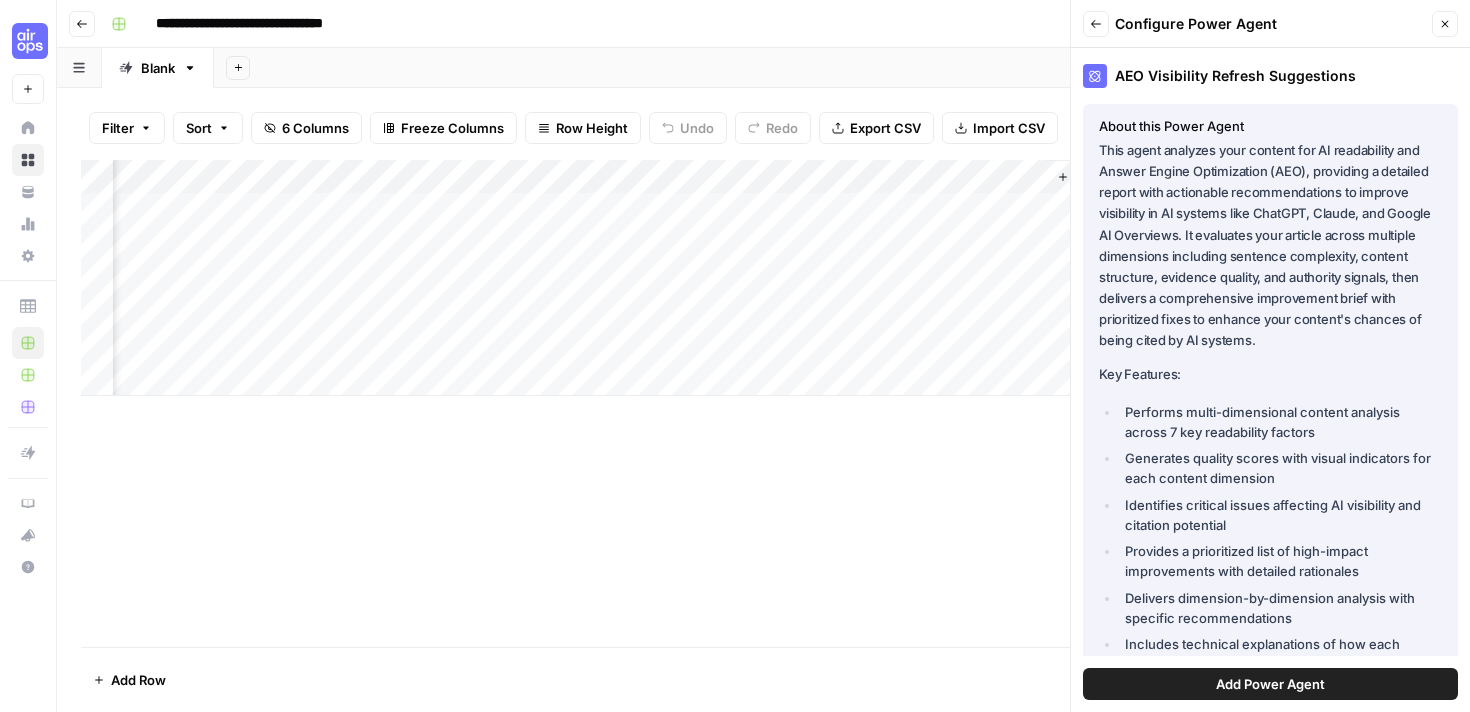 click on "Add Power Agent" at bounding box center (1270, 684) 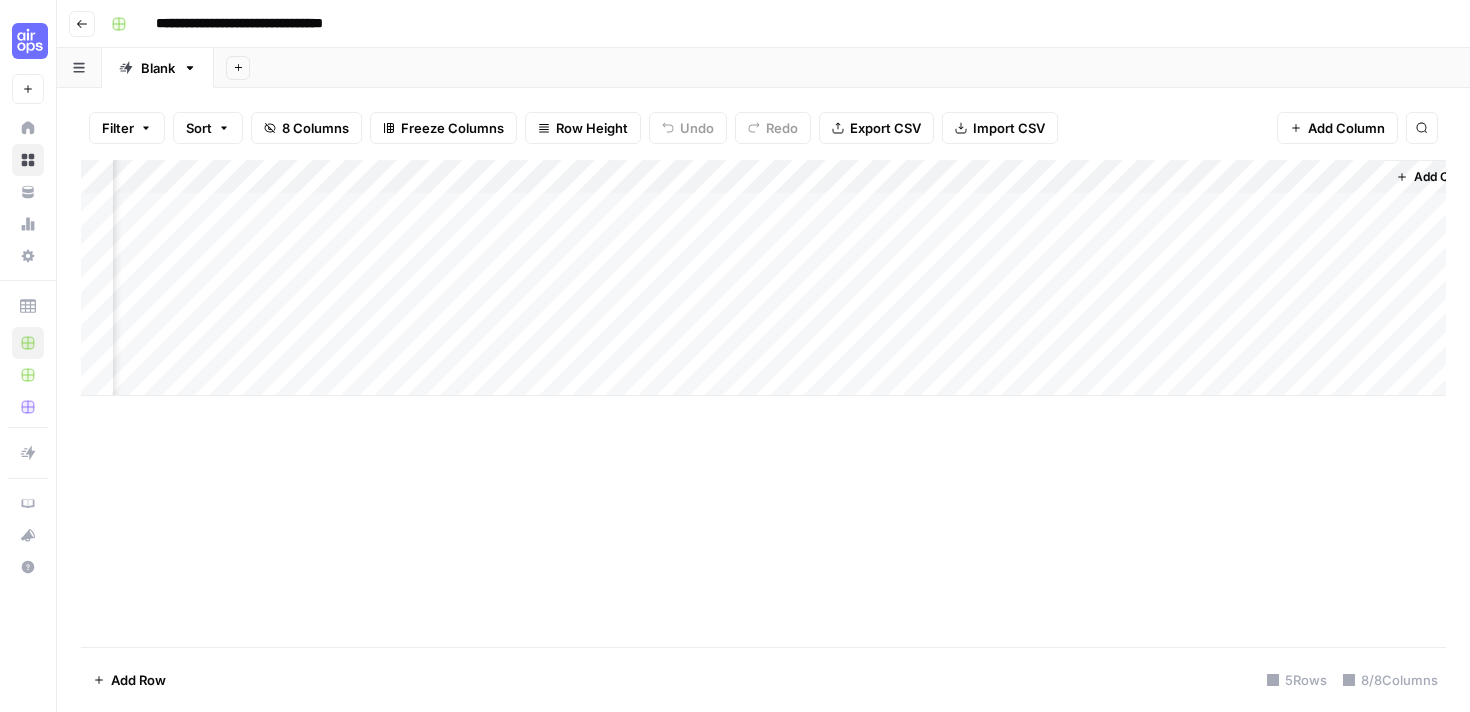 scroll, scrollTop: 0, scrollLeft: 219, axis: horizontal 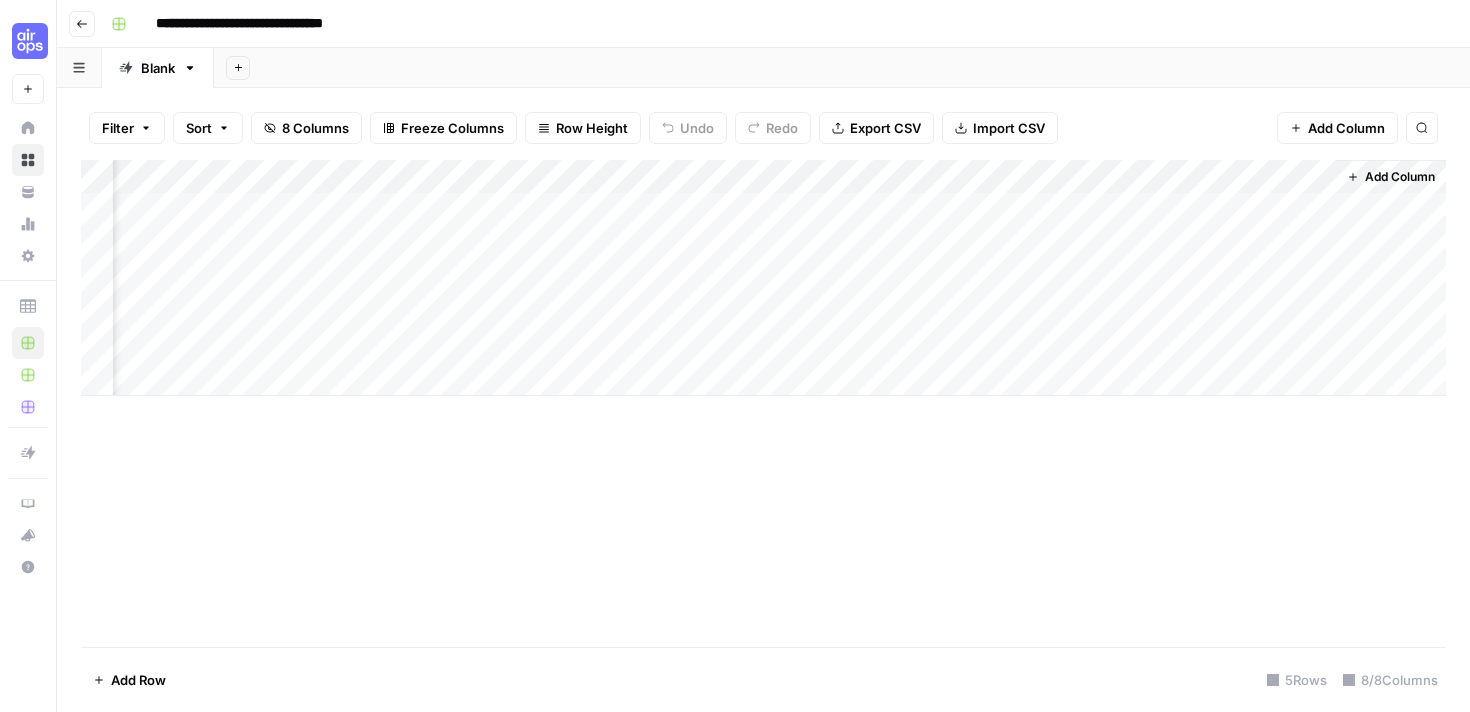 click on "Add Column" at bounding box center (763, 278) 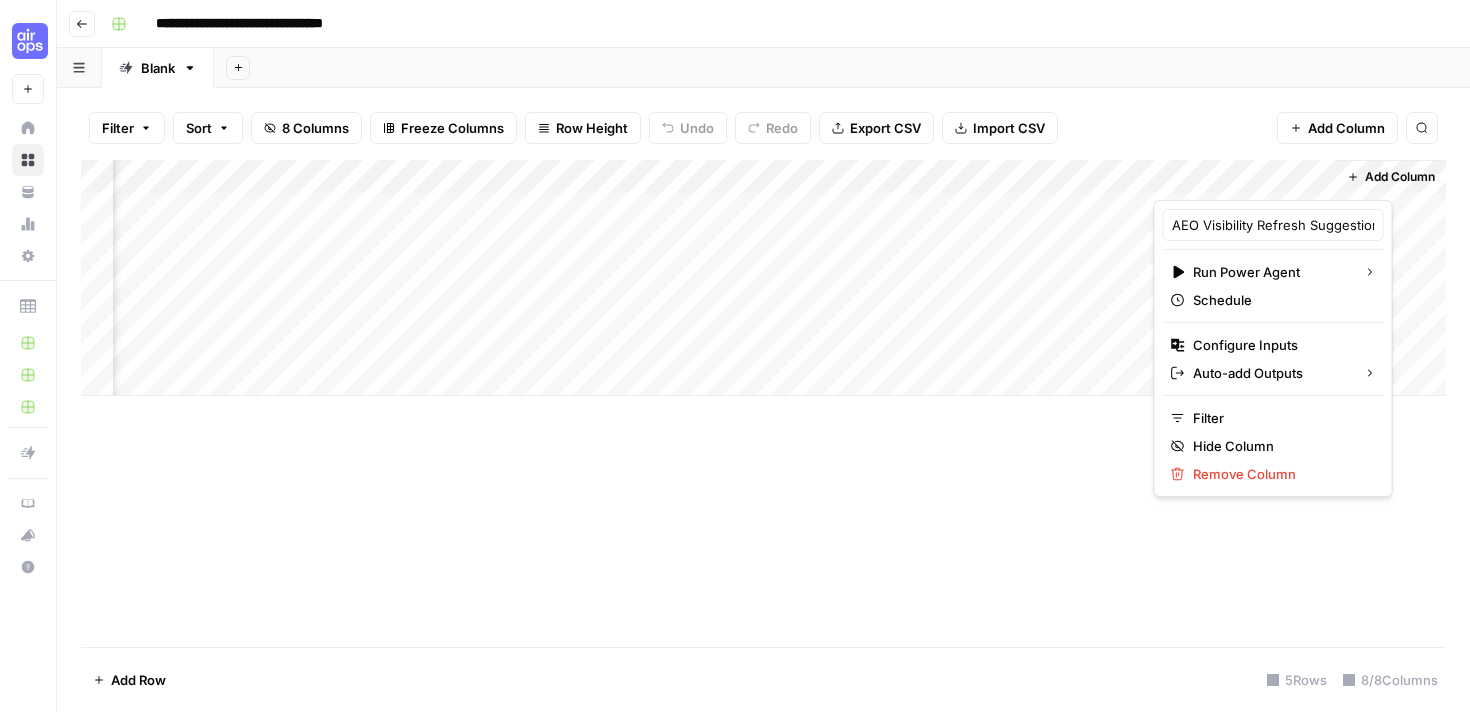 click at bounding box center (1244, 180) 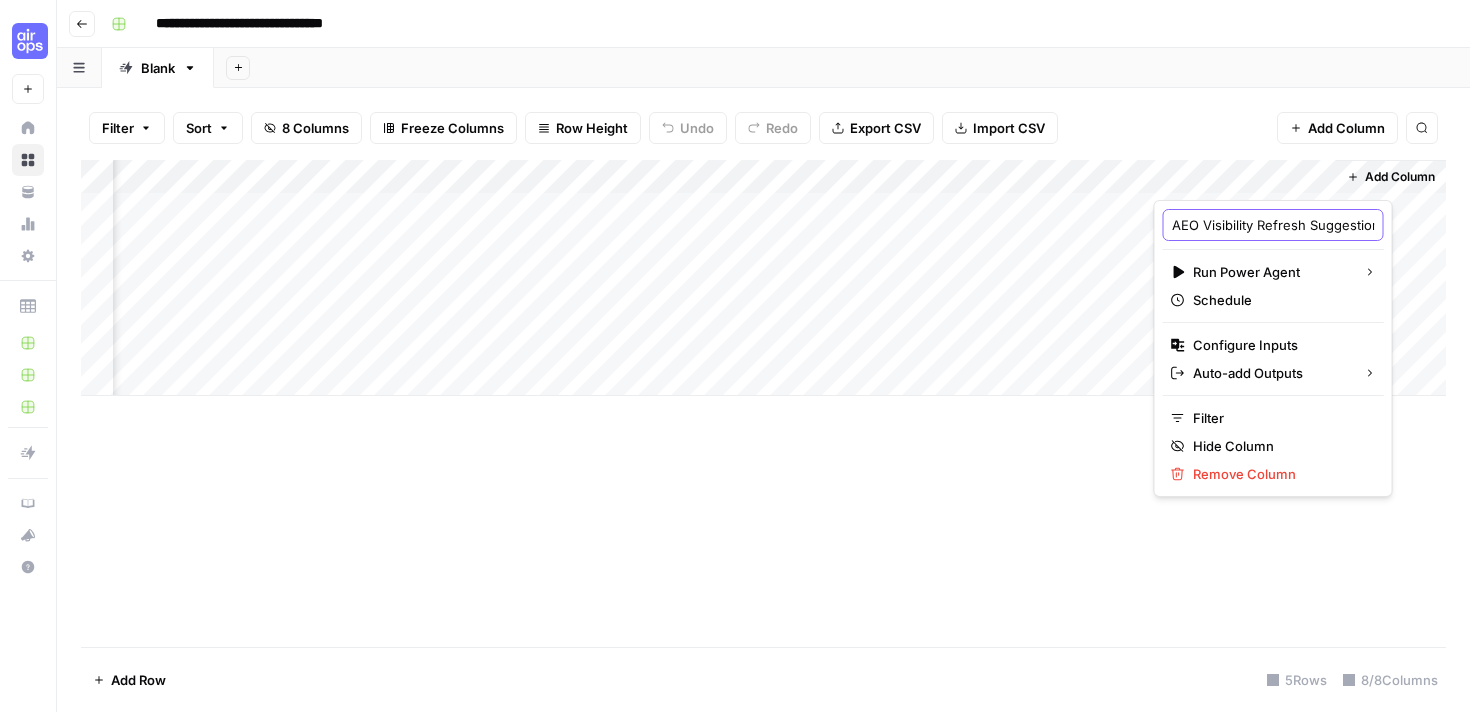 click on "AEO Visibility Refresh Suggestions" at bounding box center (1273, 225) 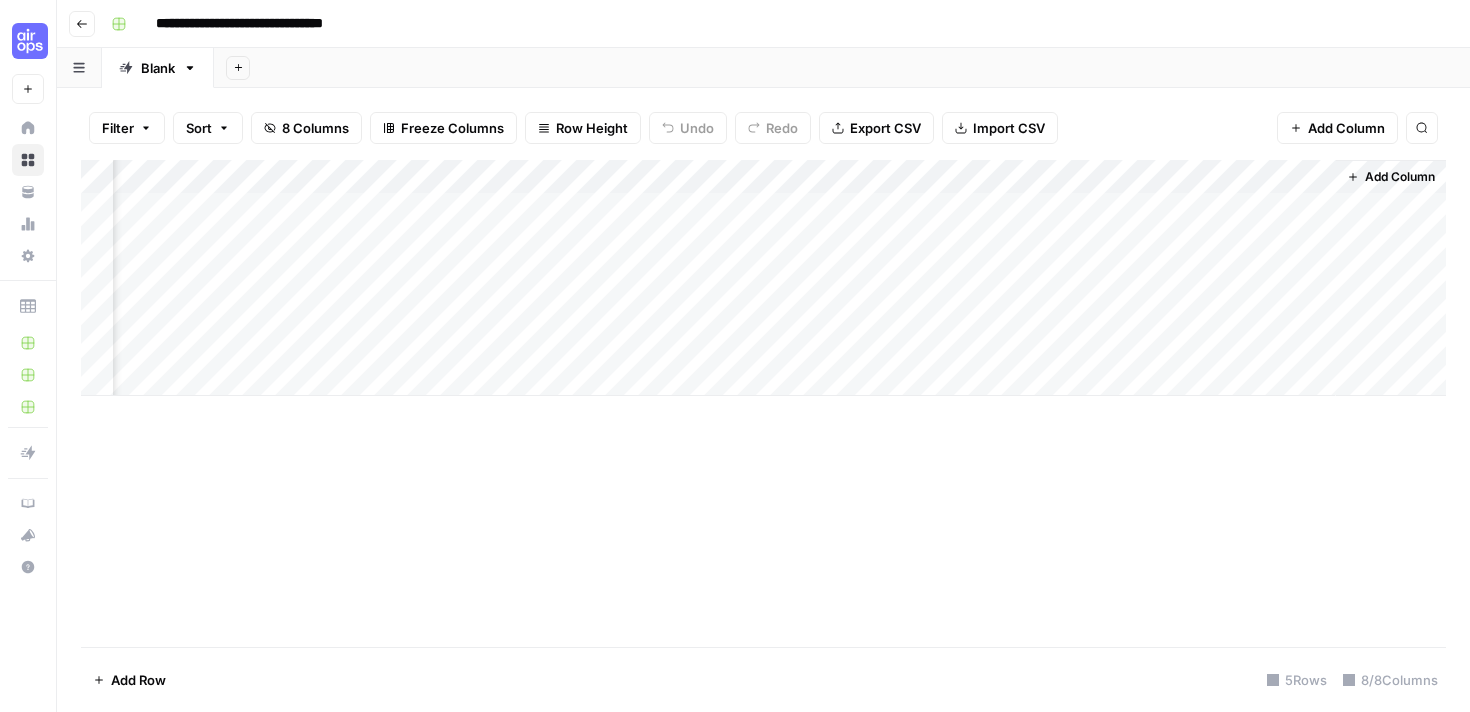 click on "Add Column" at bounding box center (763, 278) 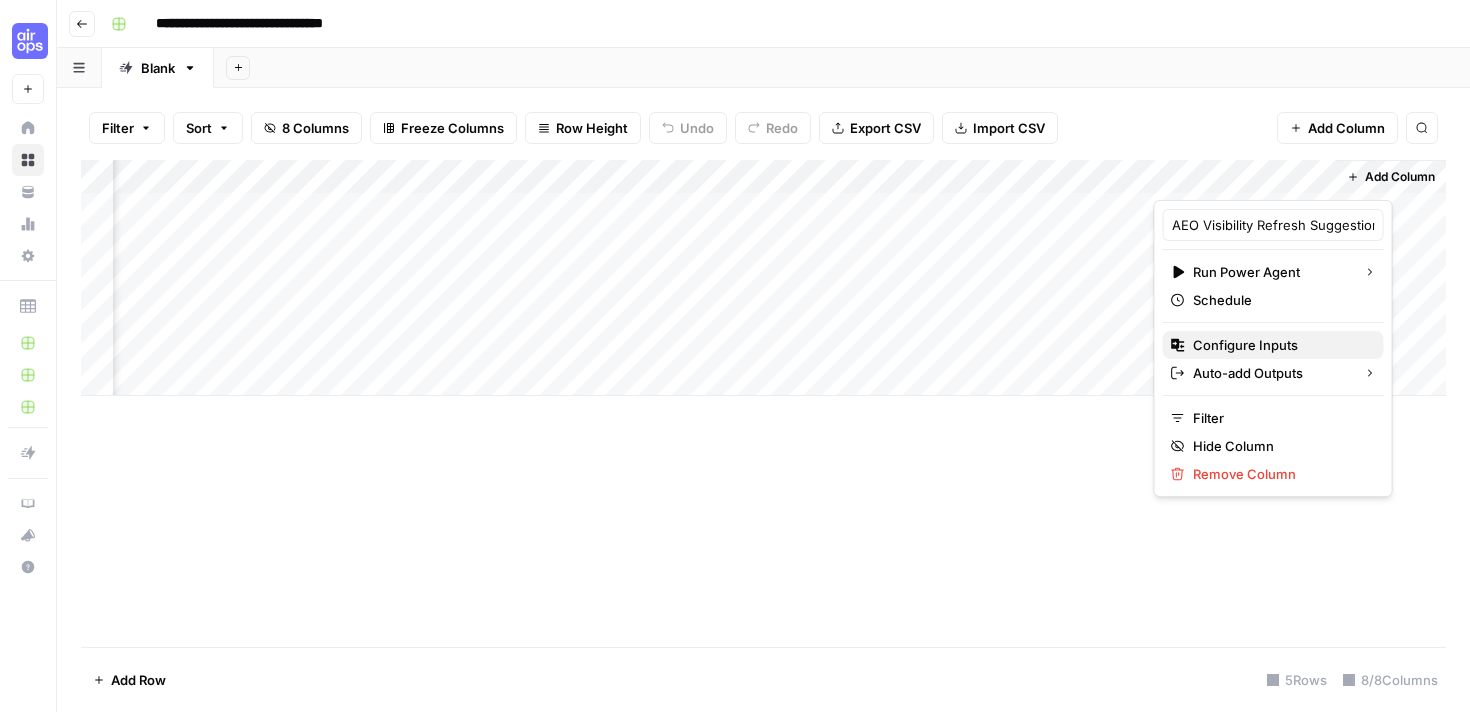 click on "Configure Inputs" at bounding box center [1280, 345] 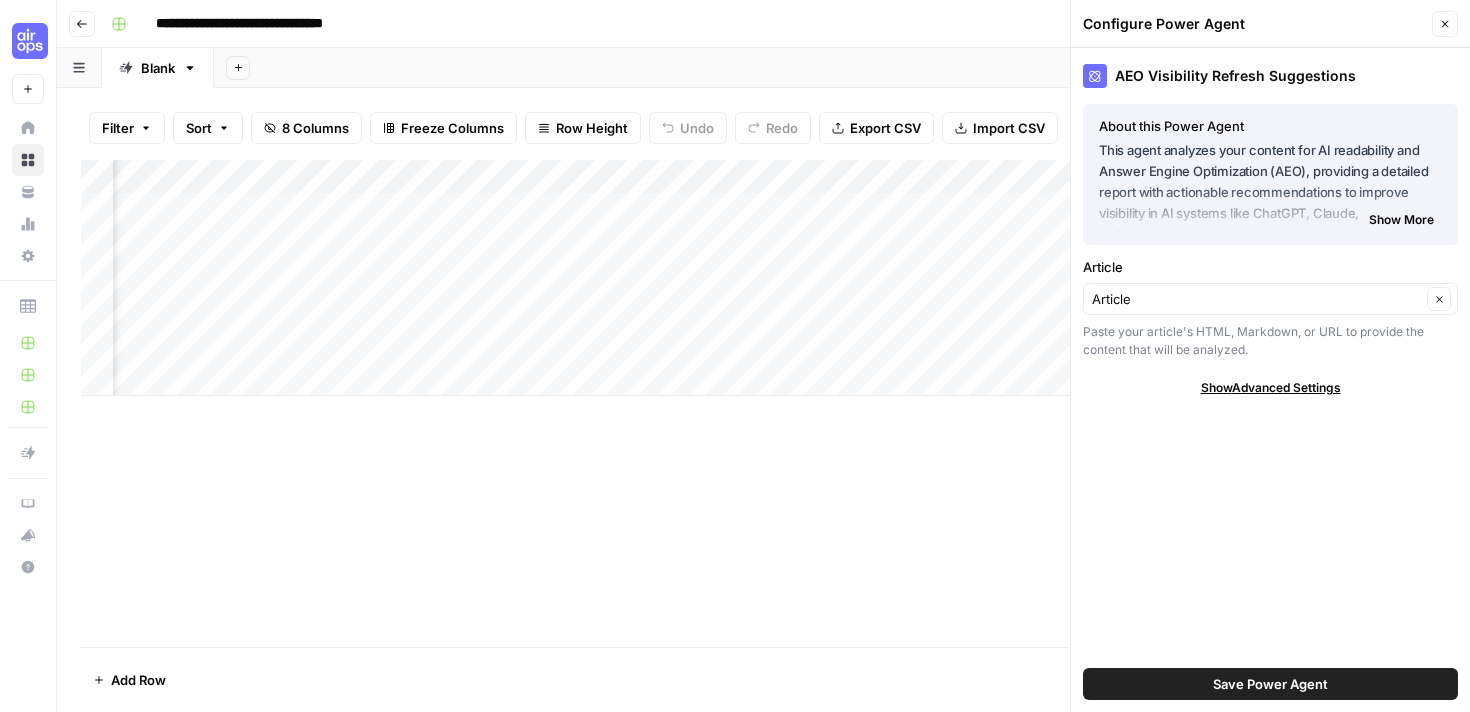 click 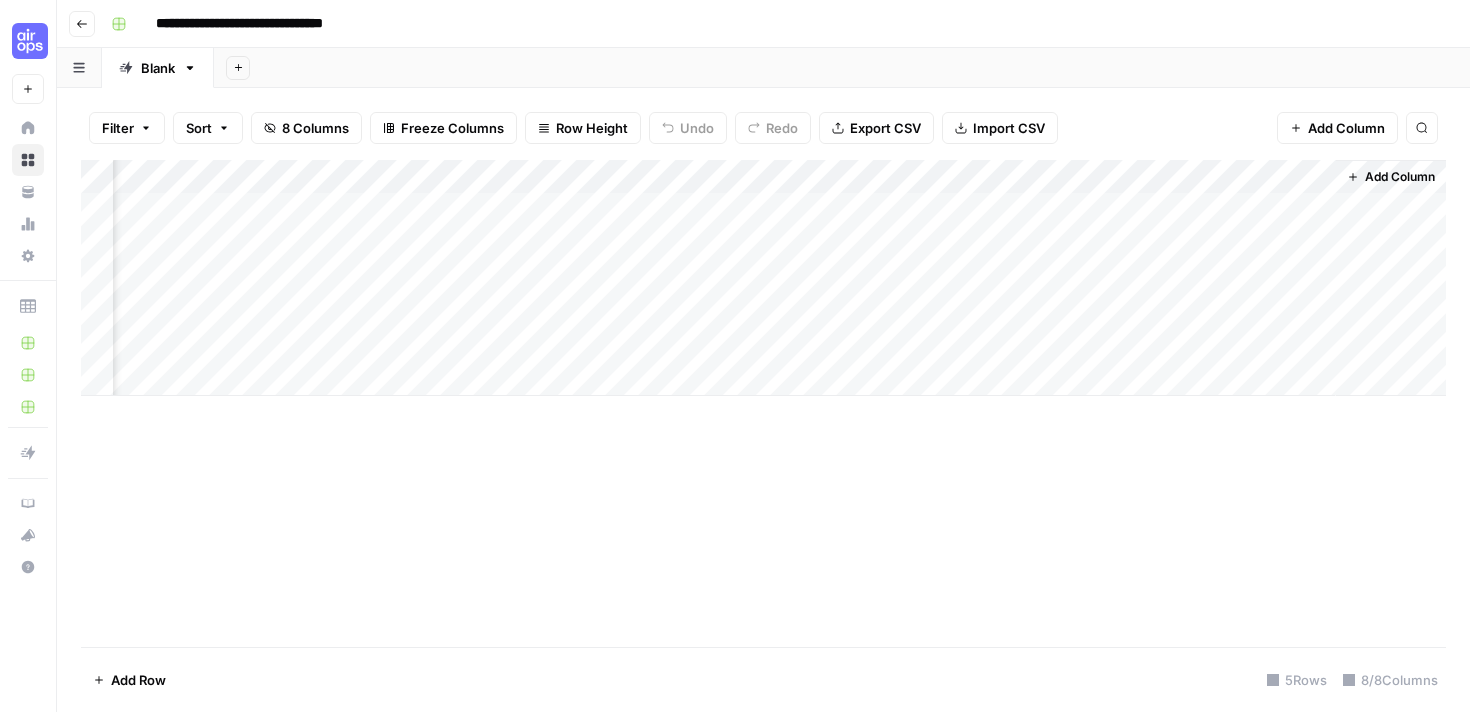 click on "Add Column" at bounding box center (763, 278) 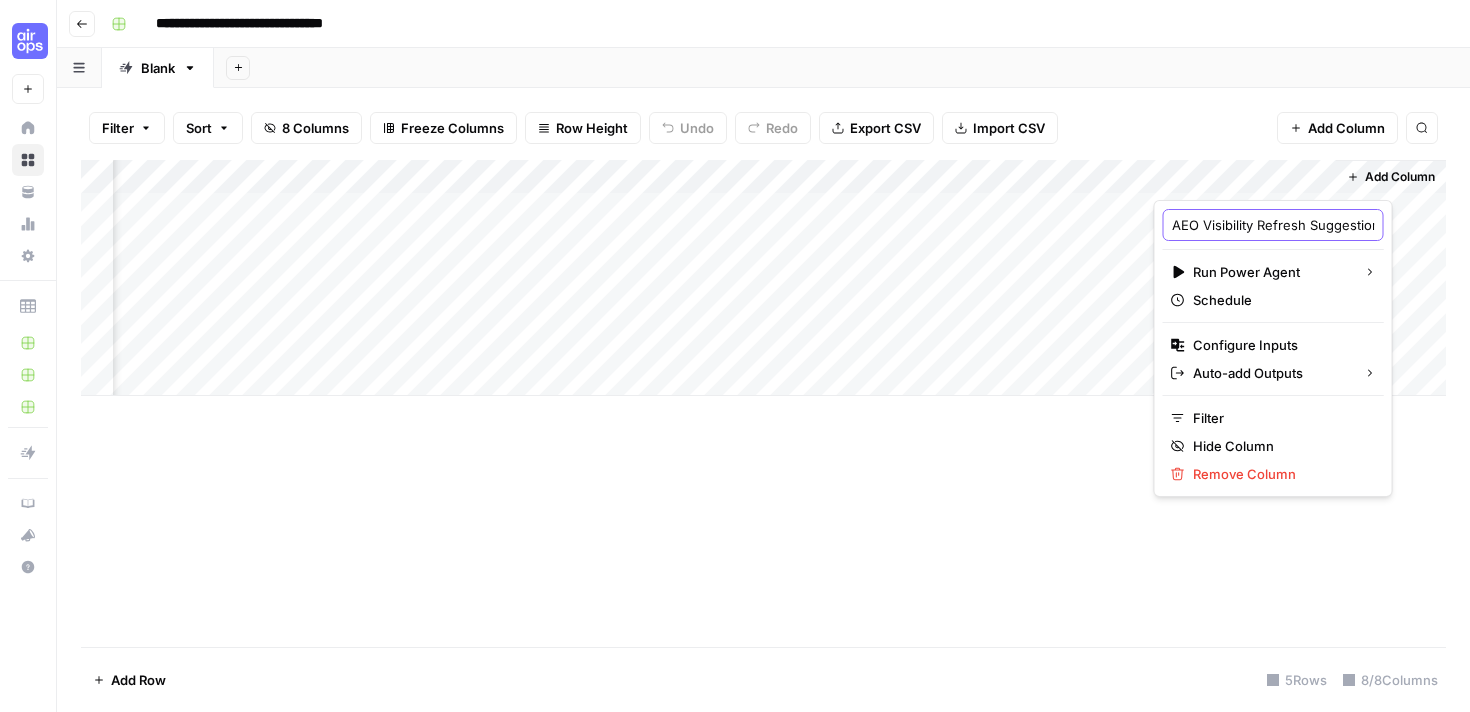 click on "AEO Visibility Refresh Suggestions" at bounding box center [1273, 225] 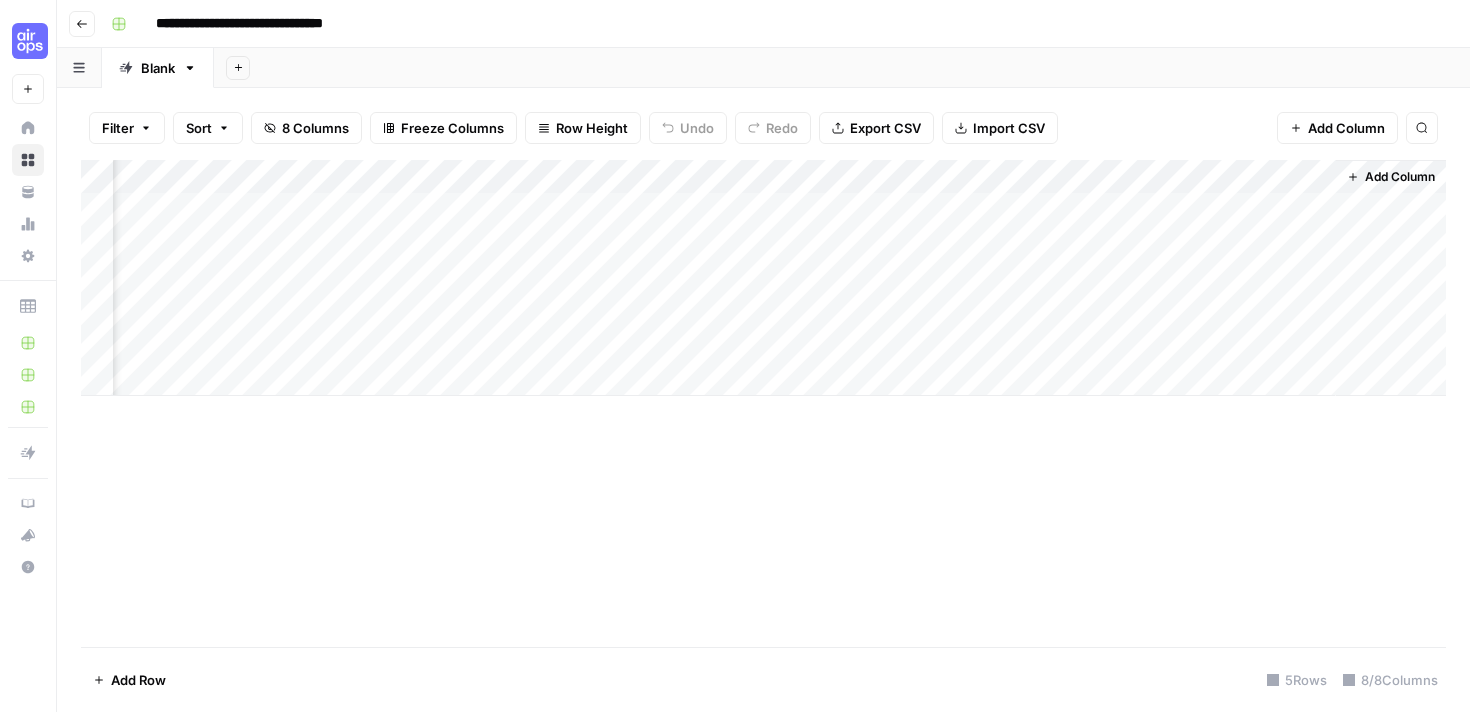 click on "Add Column" at bounding box center (763, 278) 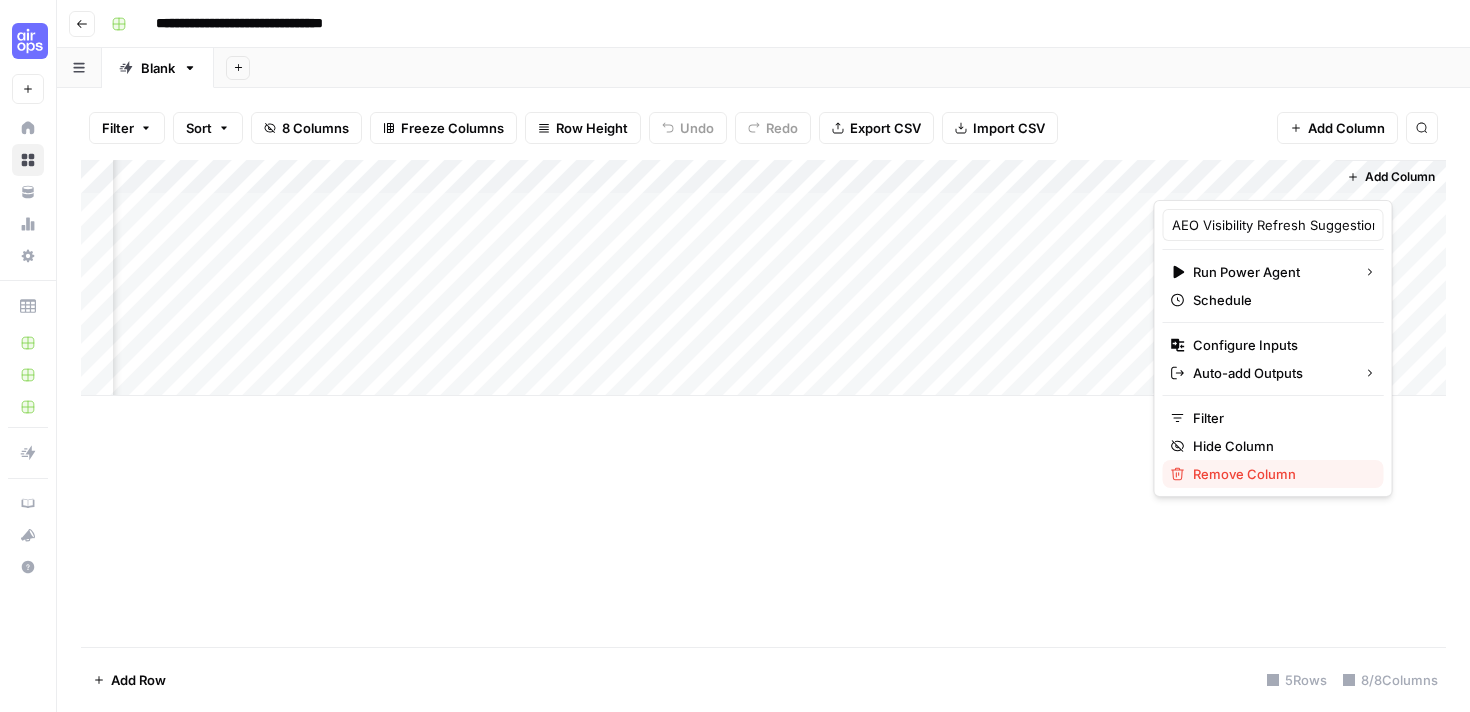 click on "Remove Column" at bounding box center (1280, 474) 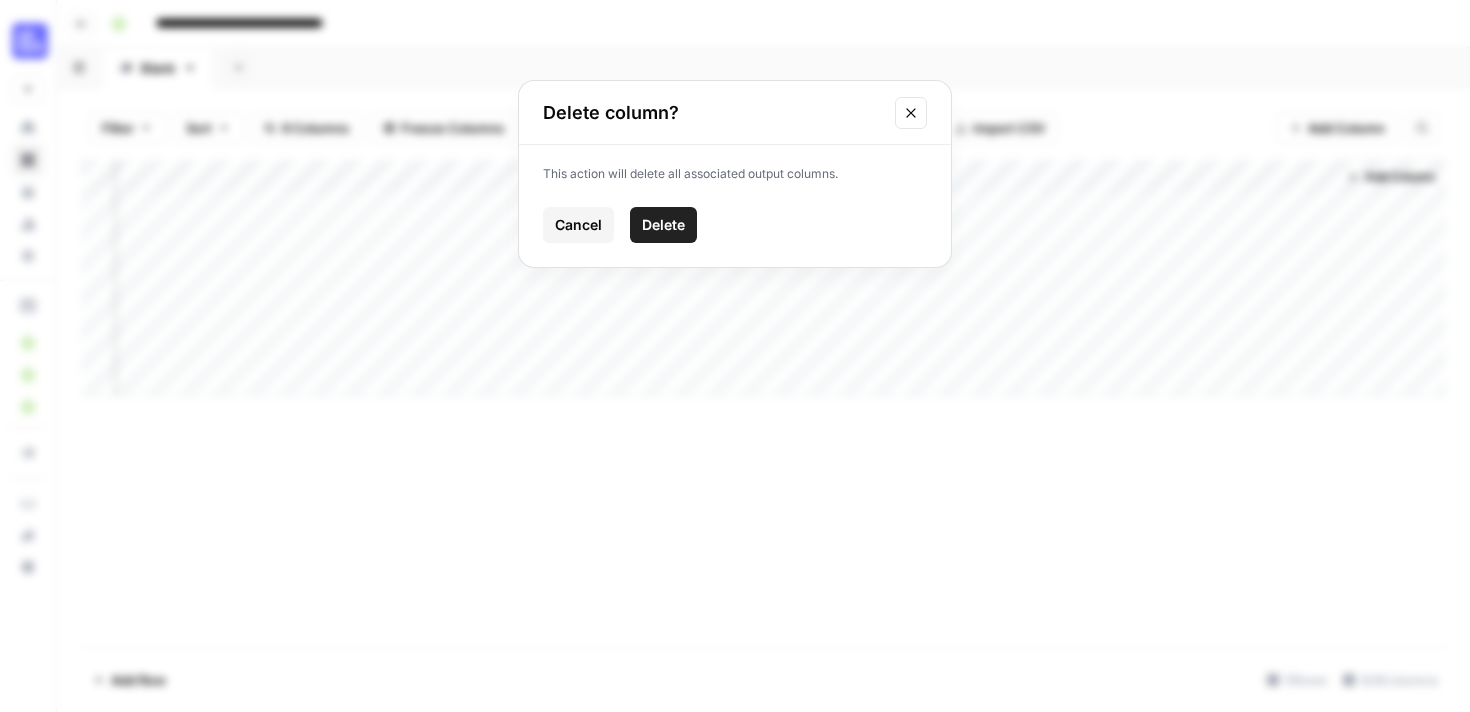 click on "Delete" at bounding box center (663, 225) 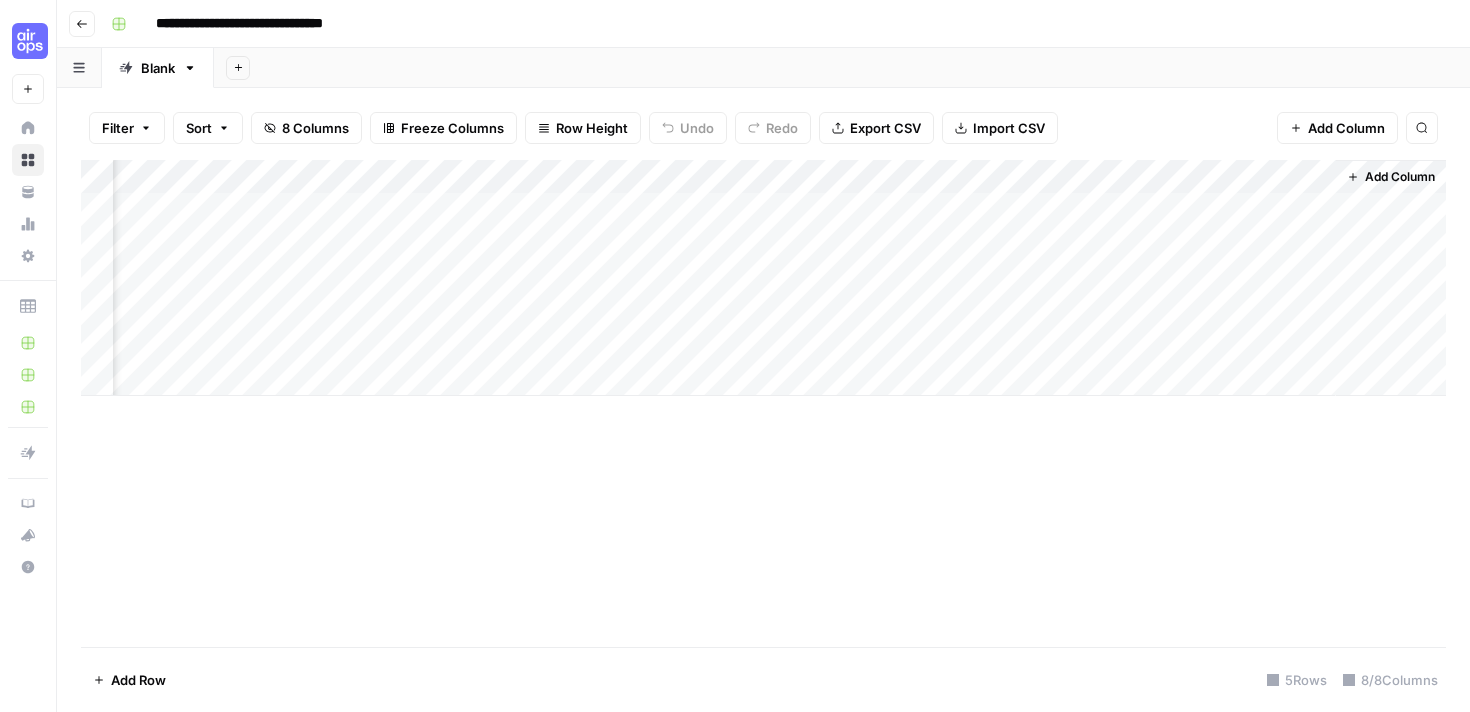 scroll, scrollTop: 0, scrollLeft: 39, axis: horizontal 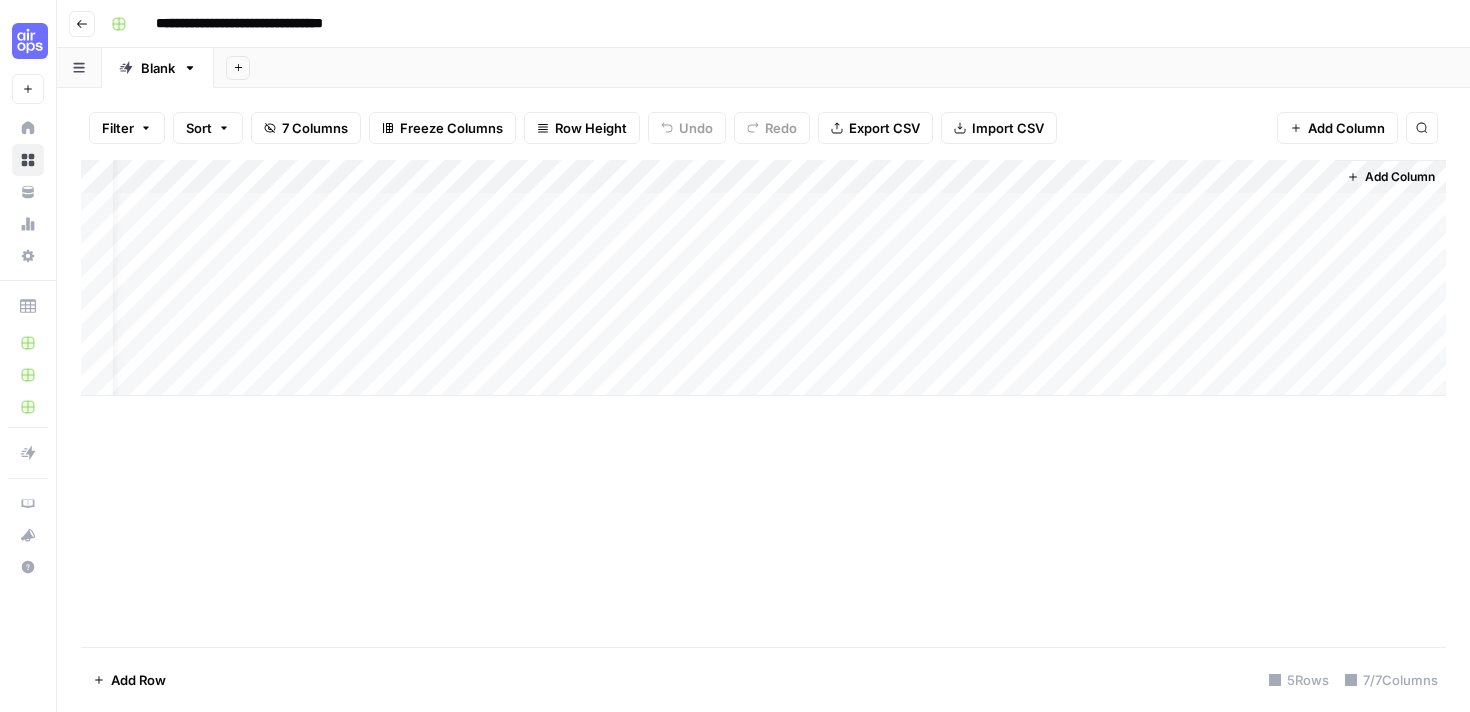 click on "Add Column" at bounding box center (763, 278) 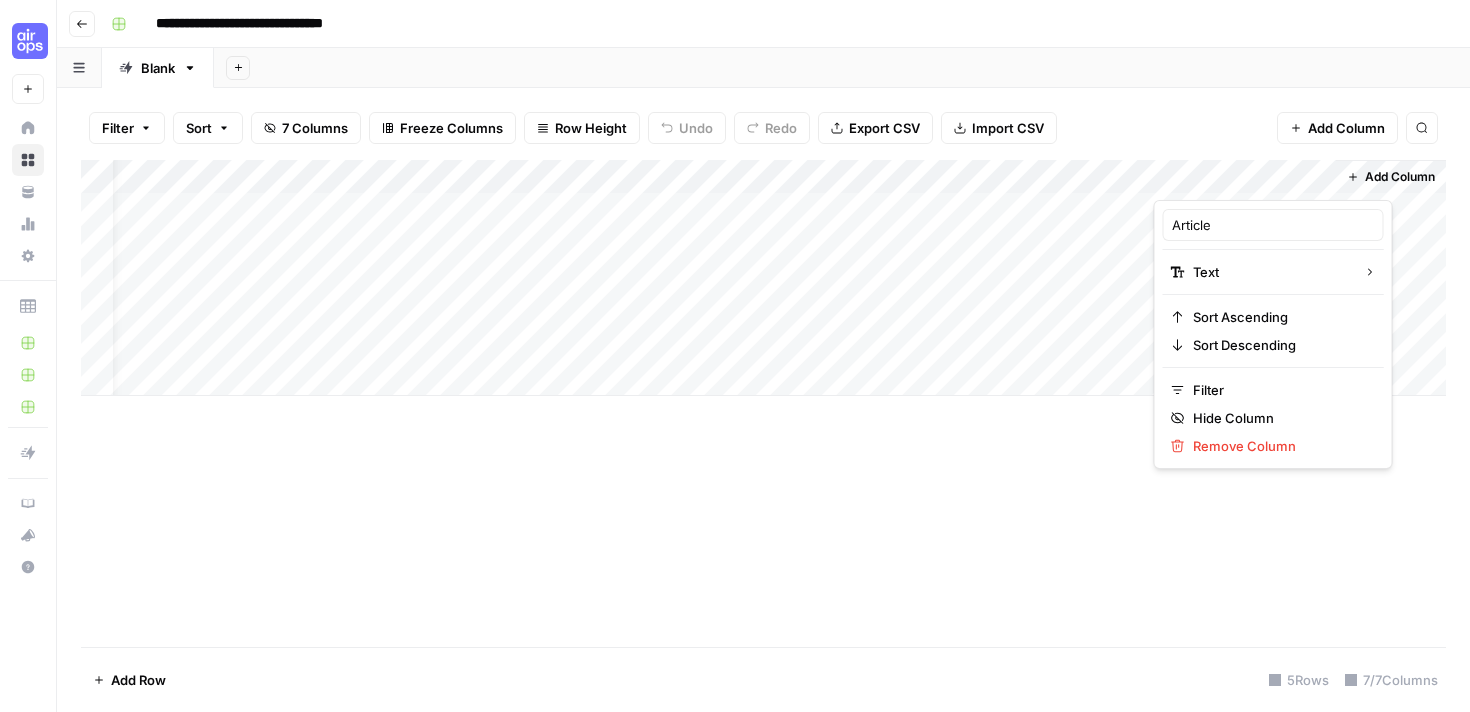 click at bounding box center (1244, 180) 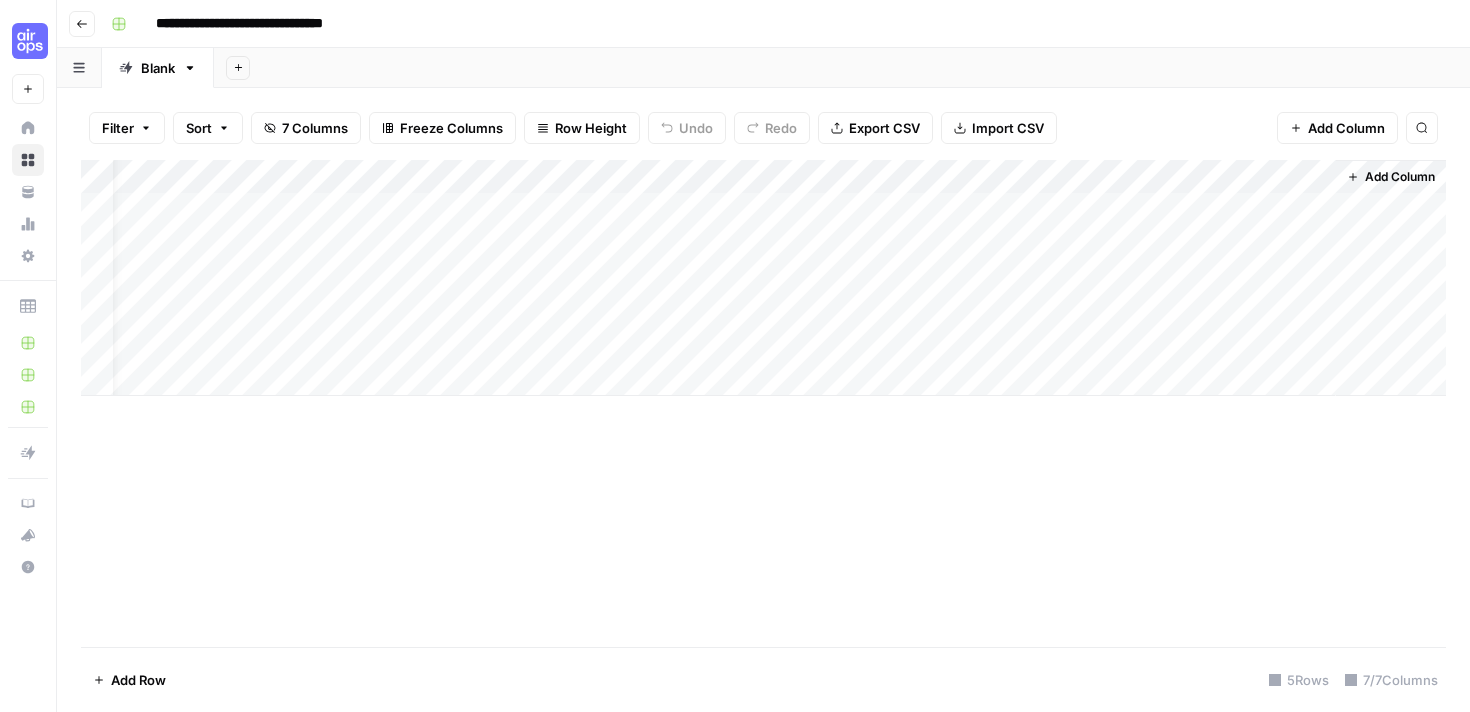click 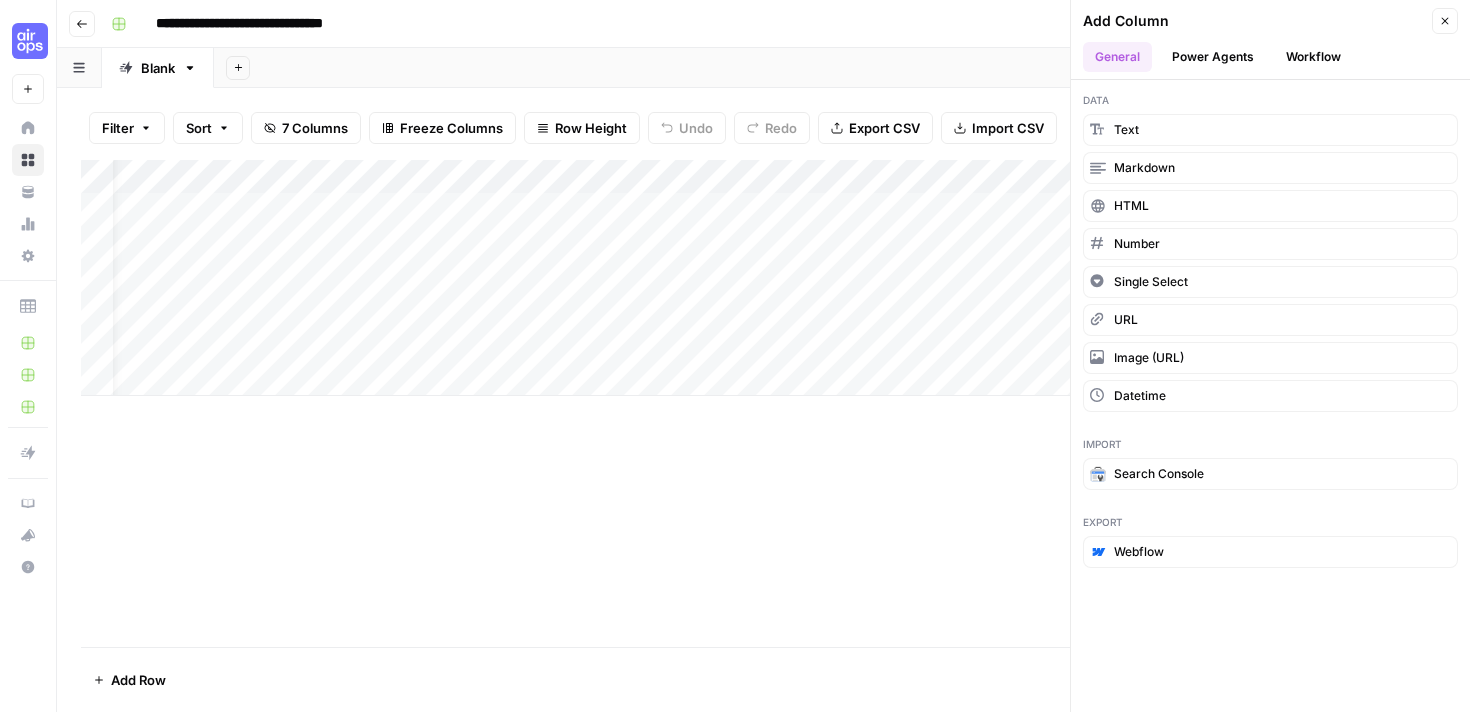 click on "Workflow" at bounding box center [1313, 57] 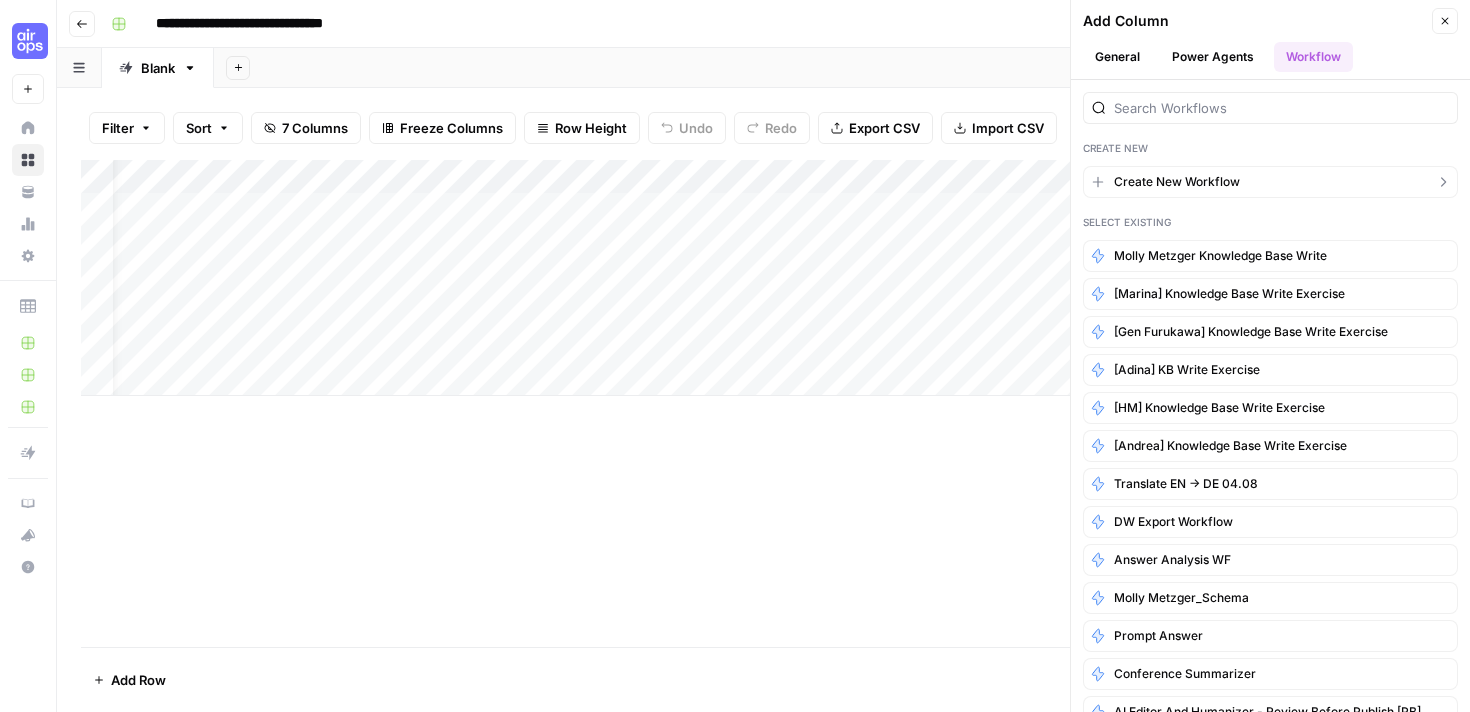 click on "Create New Workflow" at bounding box center [1177, 182] 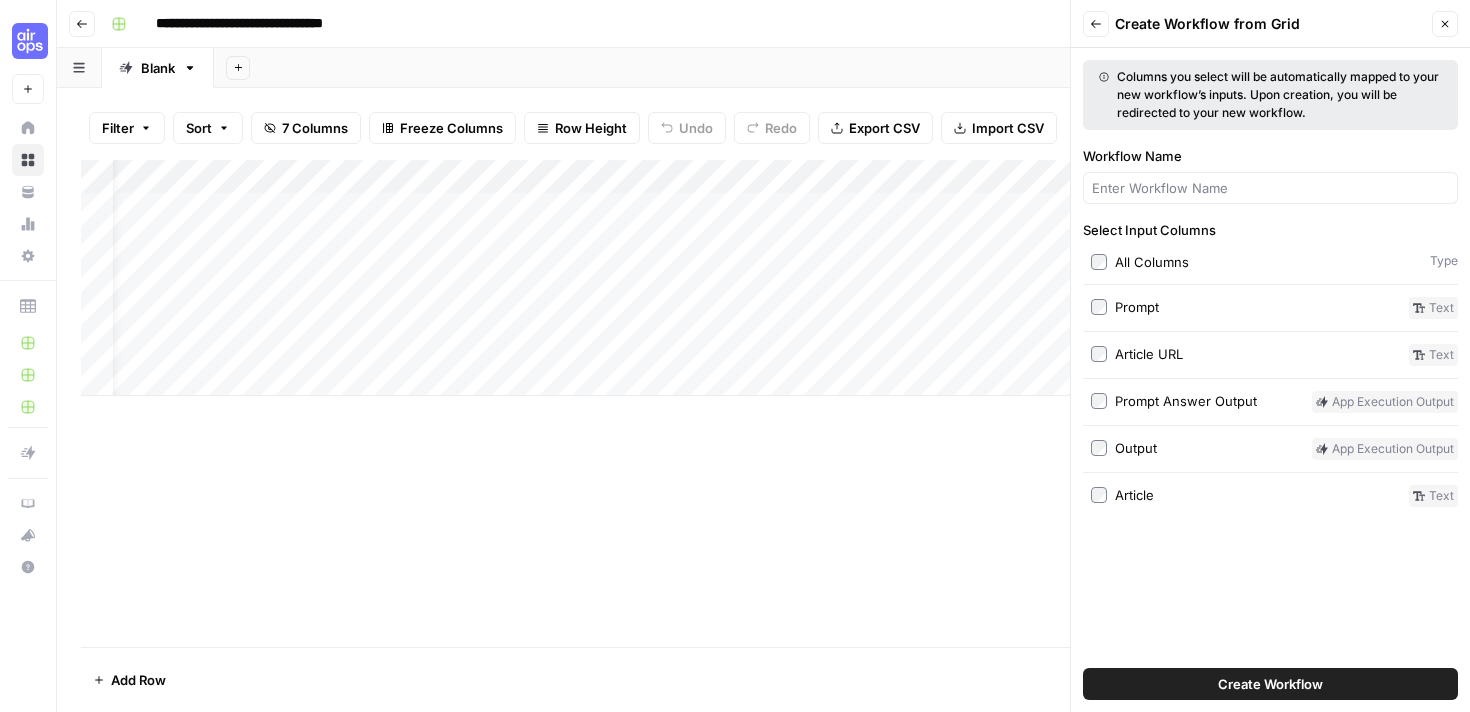 click on "Workflow Name" at bounding box center [1270, 175] 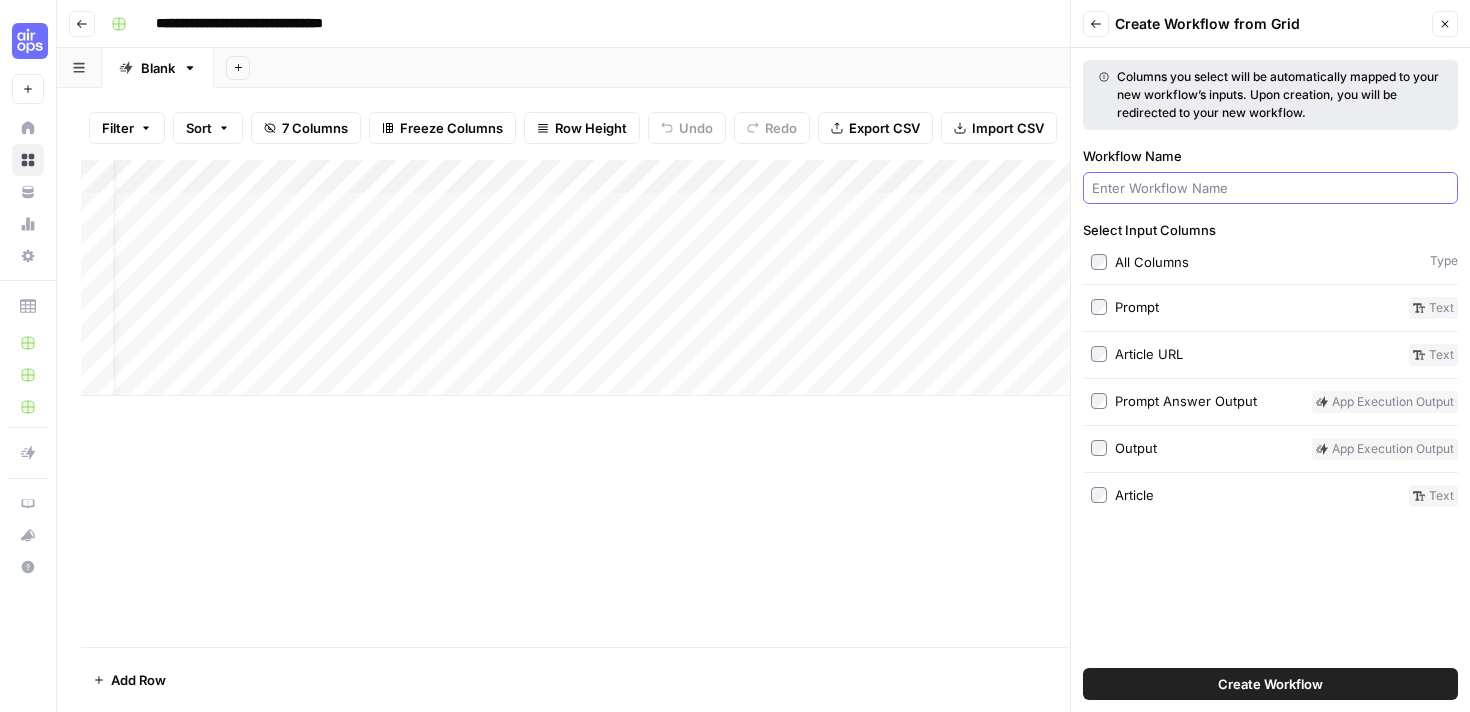 click on "Workflow Name" at bounding box center (1270, 188) 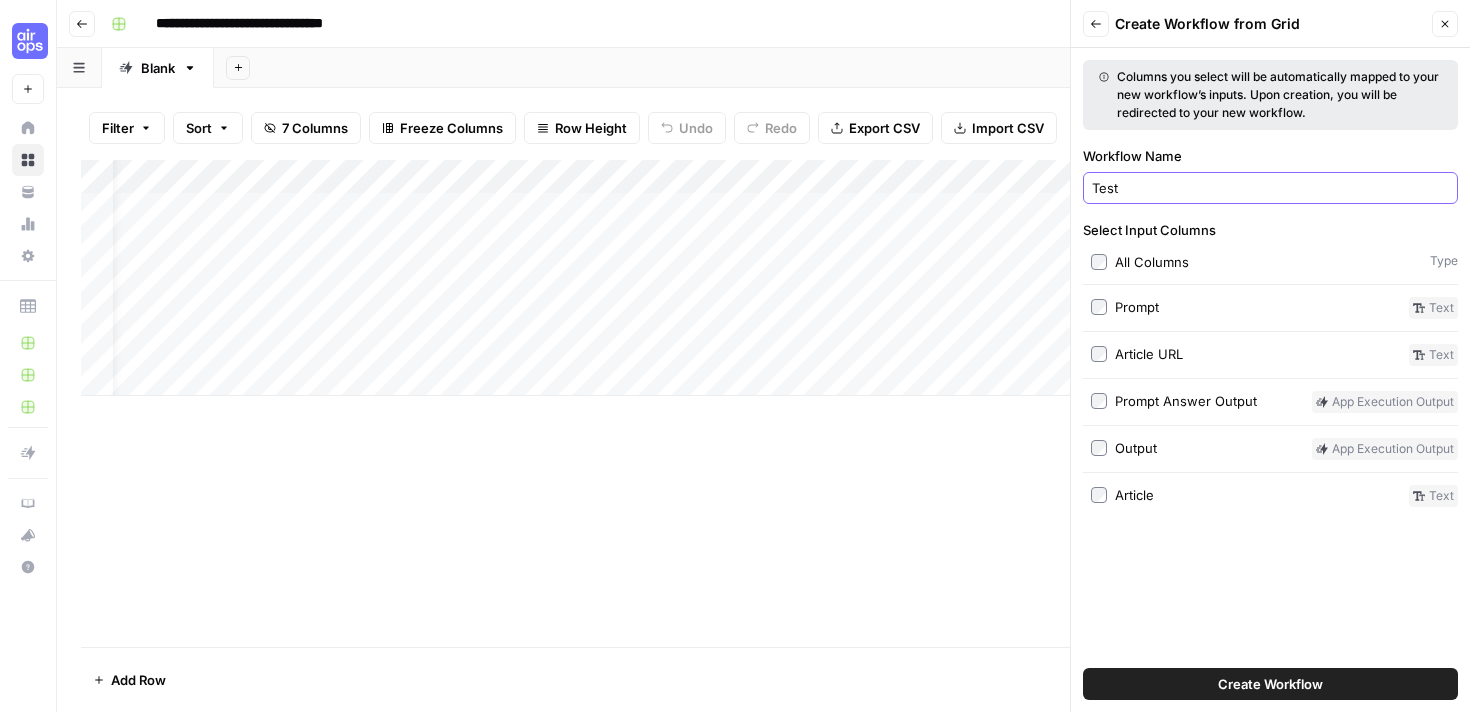 type on "Test" 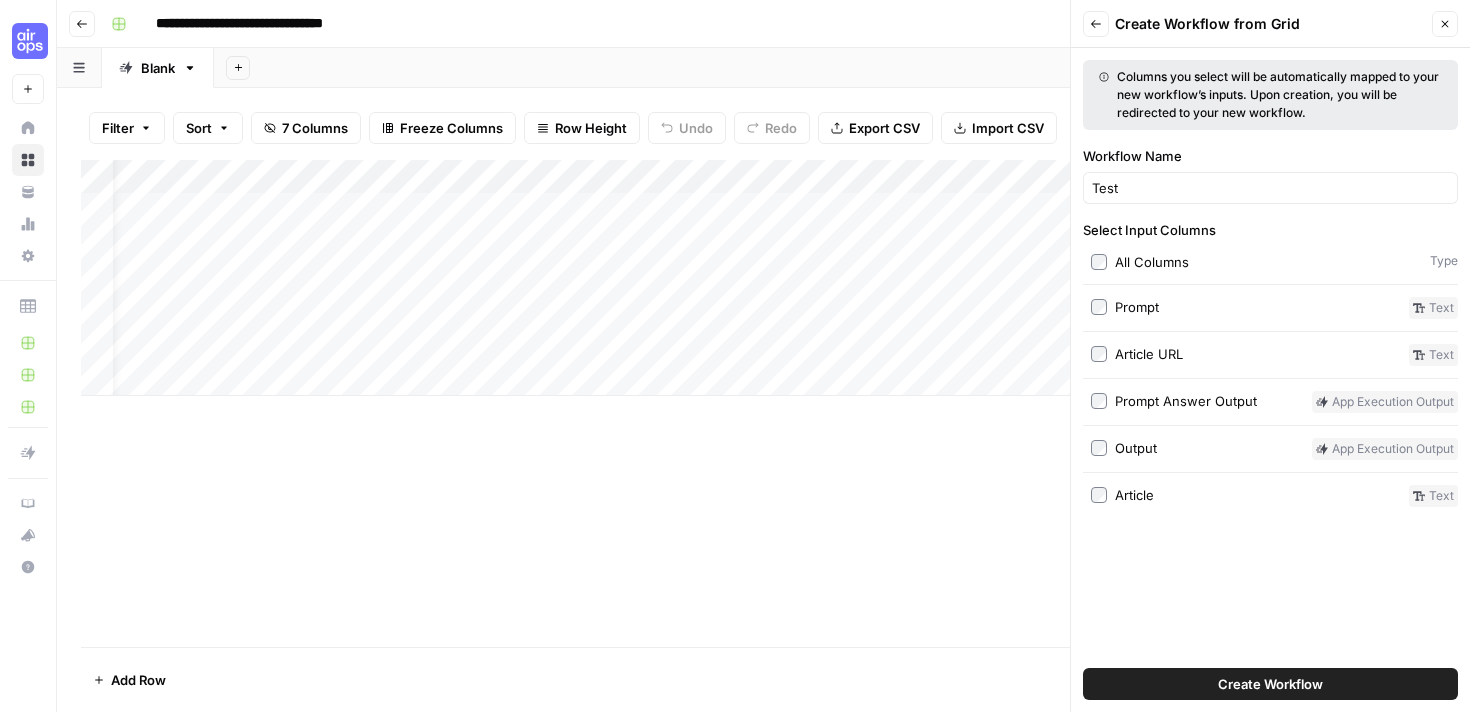 click on "Create Workflow" at bounding box center [1270, 684] 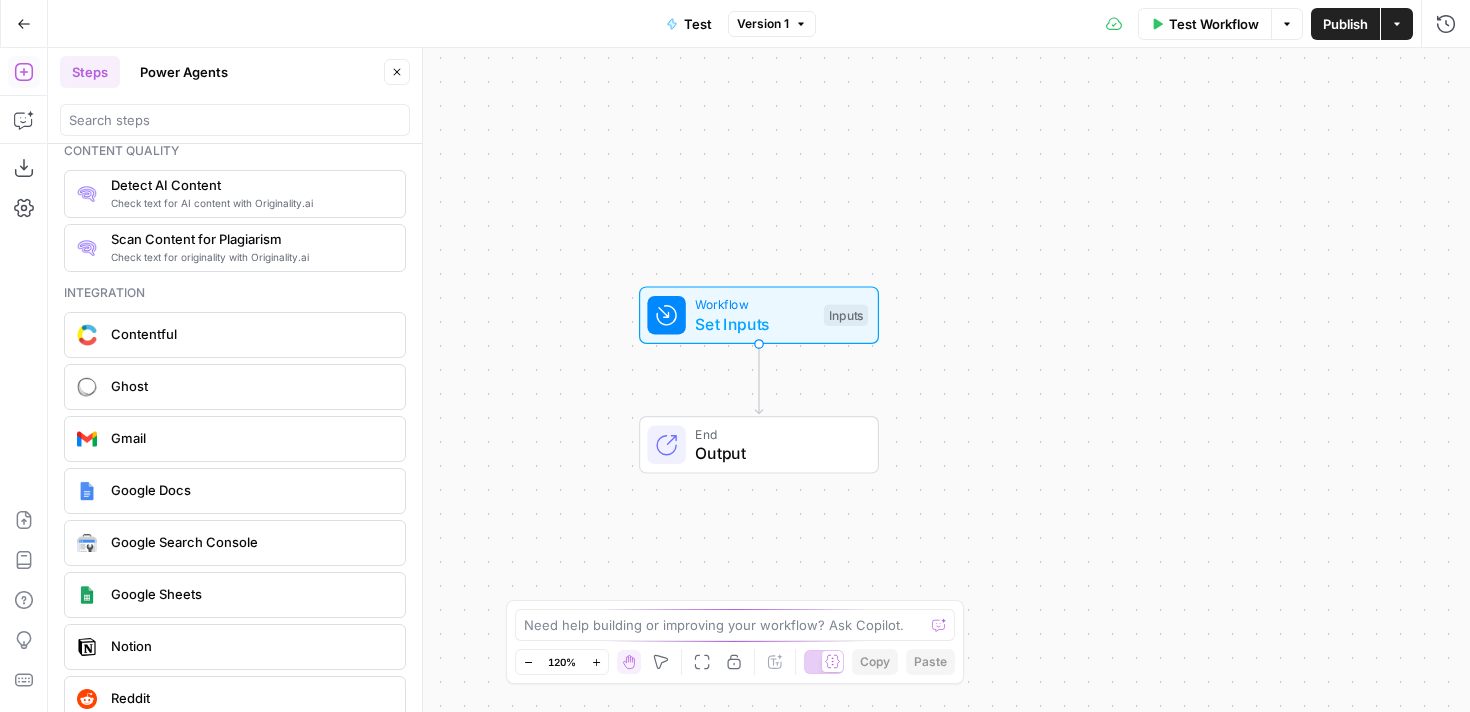 scroll, scrollTop: 3790, scrollLeft: 0, axis: vertical 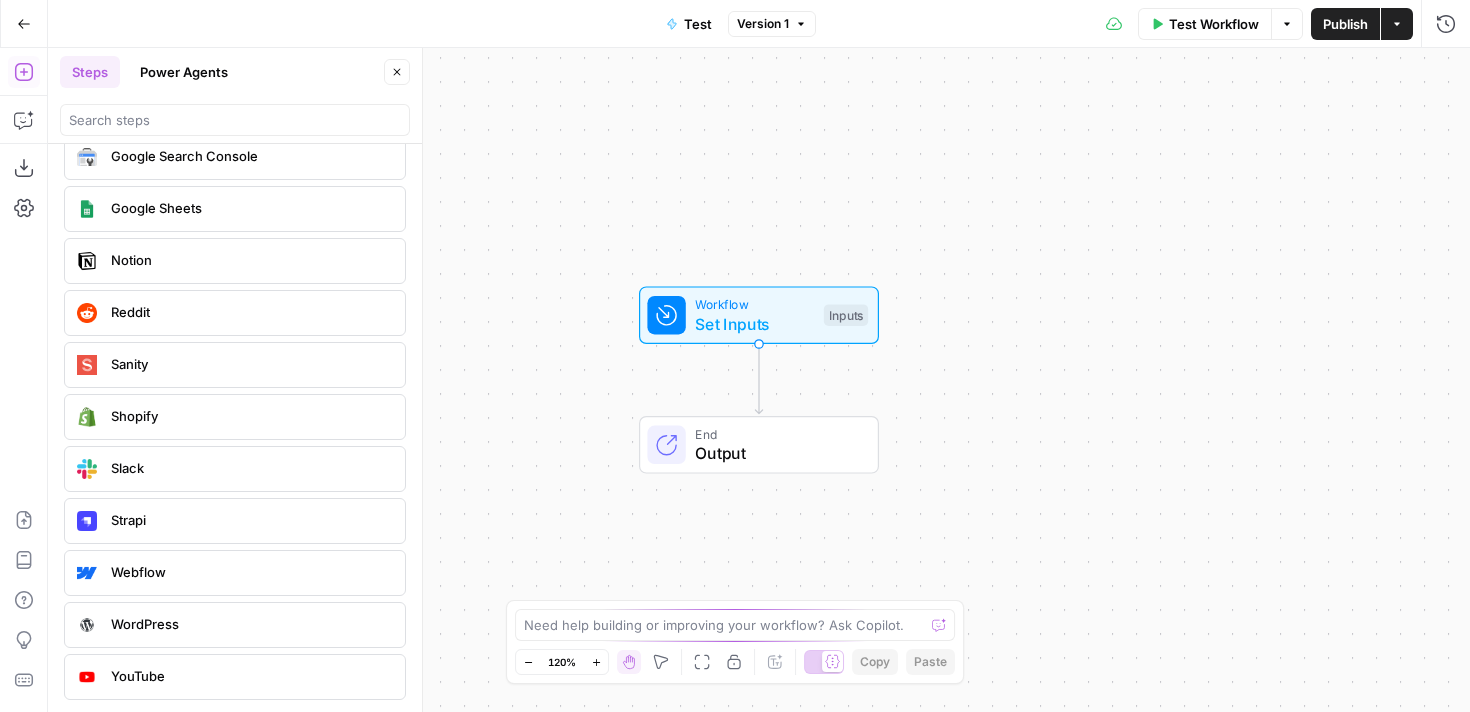 click on "Power Agents" at bounding box center (184, 72) 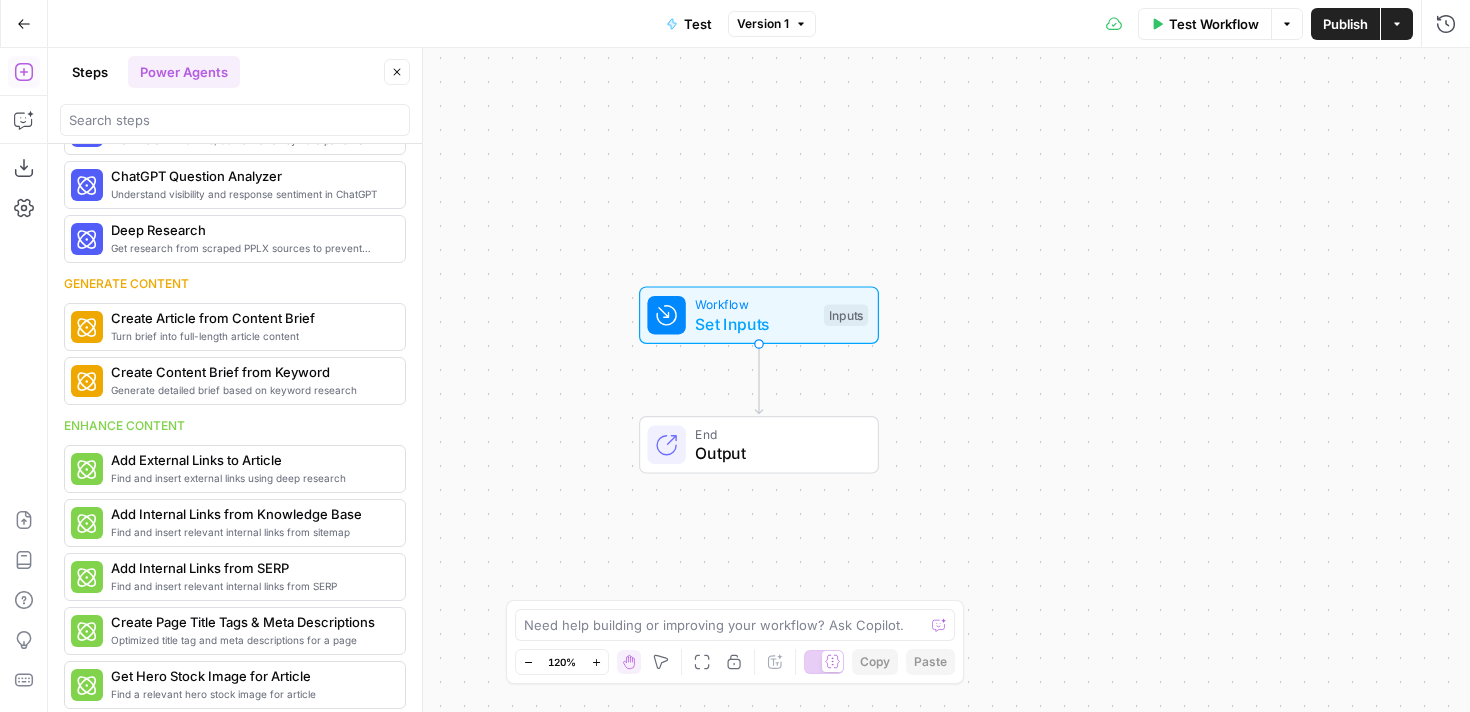 scroll, scrollTop: 0, scrollLeft: 0, axis: both 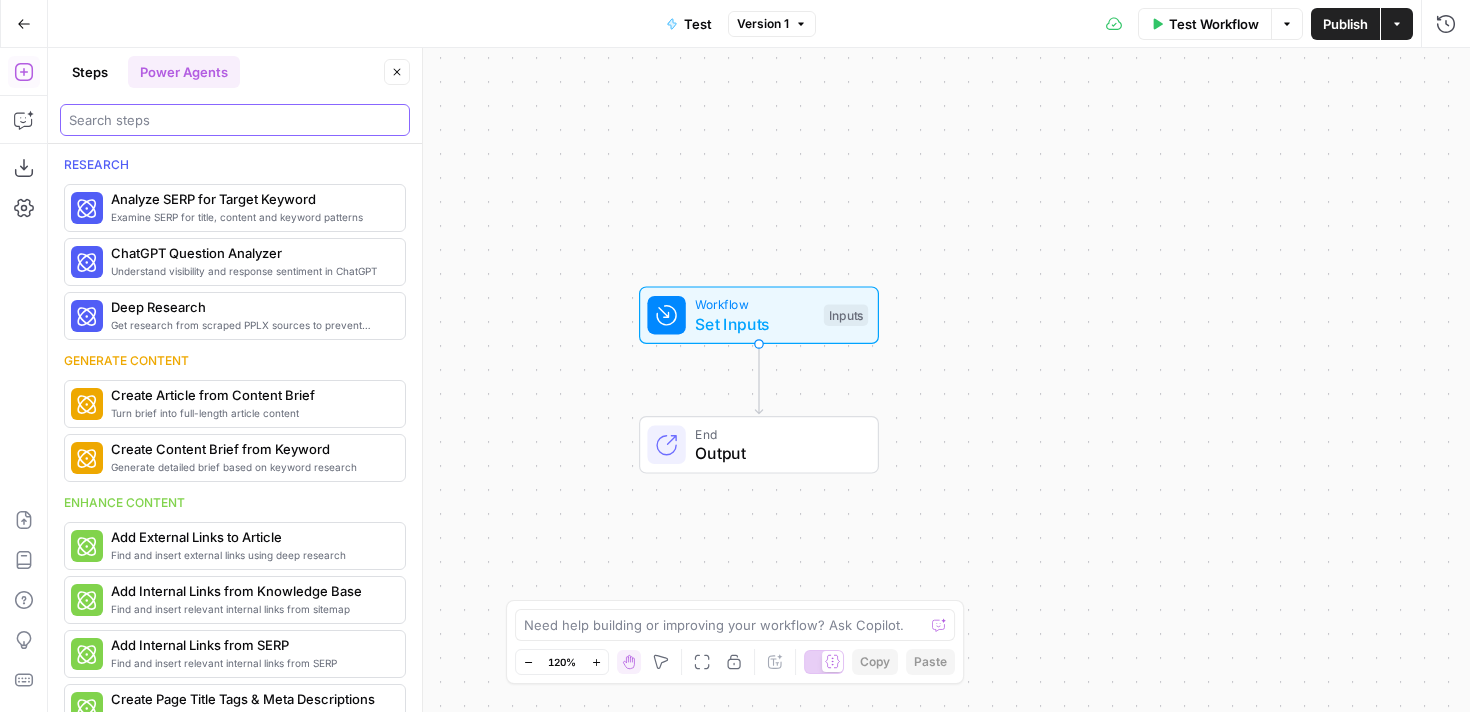 click at bounding box center [235, 120] 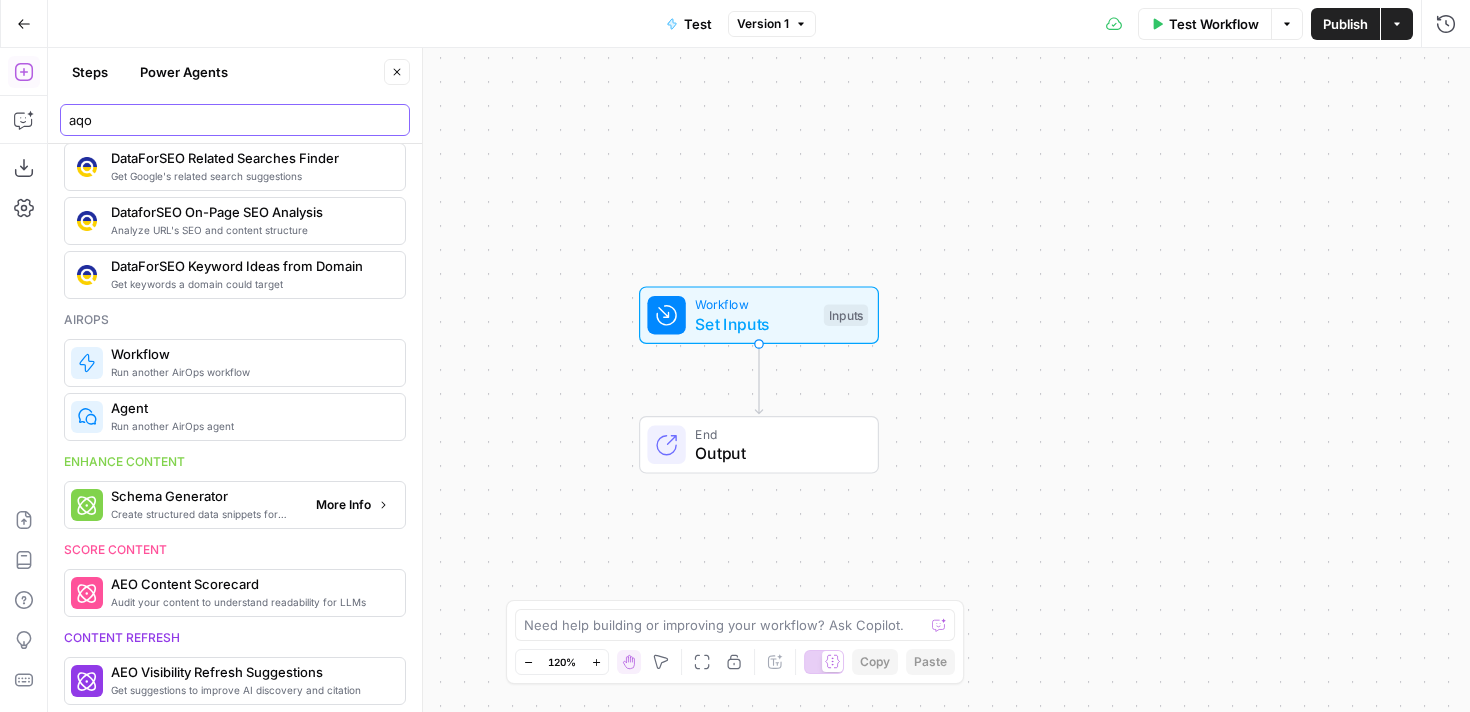 scroll, scrollTop: 262, scrollLeft: 0, axis: vertical 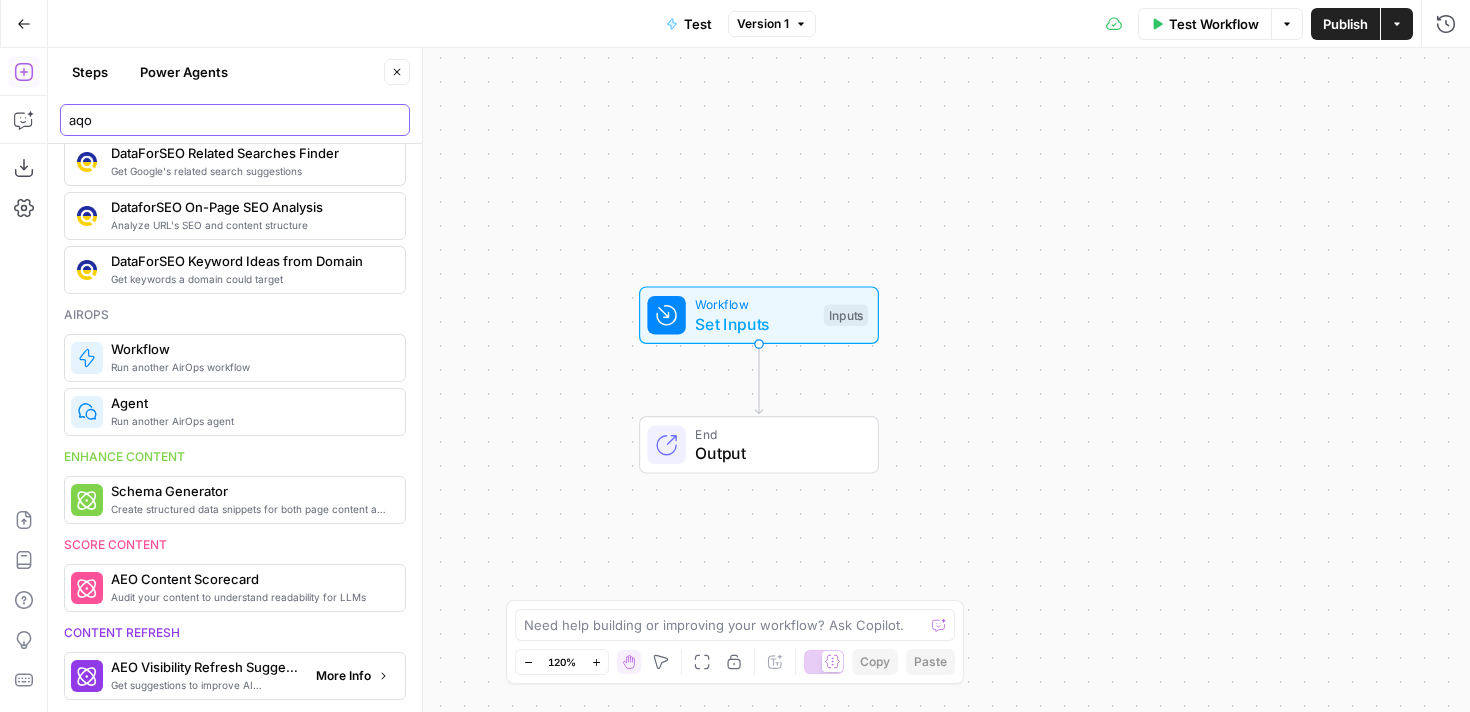 type on "aqo" 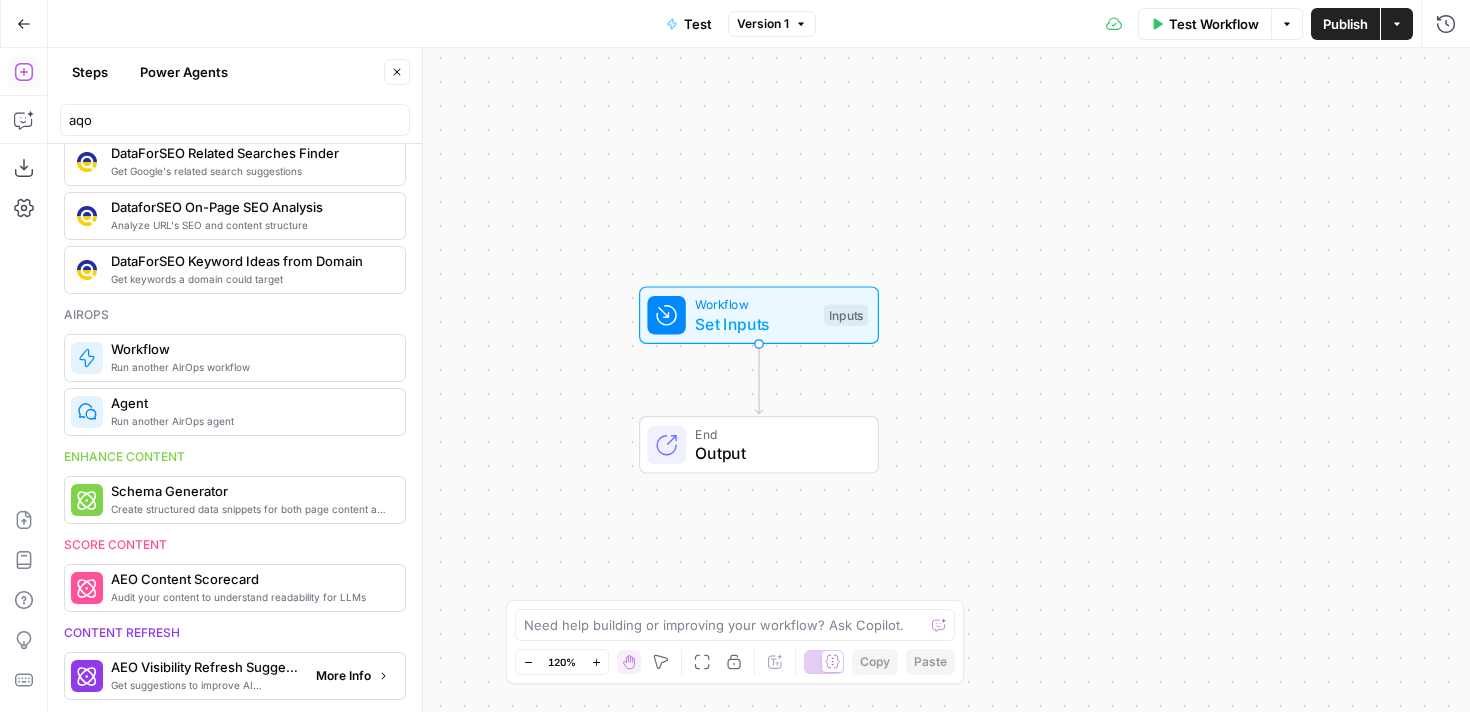 click on "Get suggestions to improve AI discovery and citation" at bounding box center [205, 685] 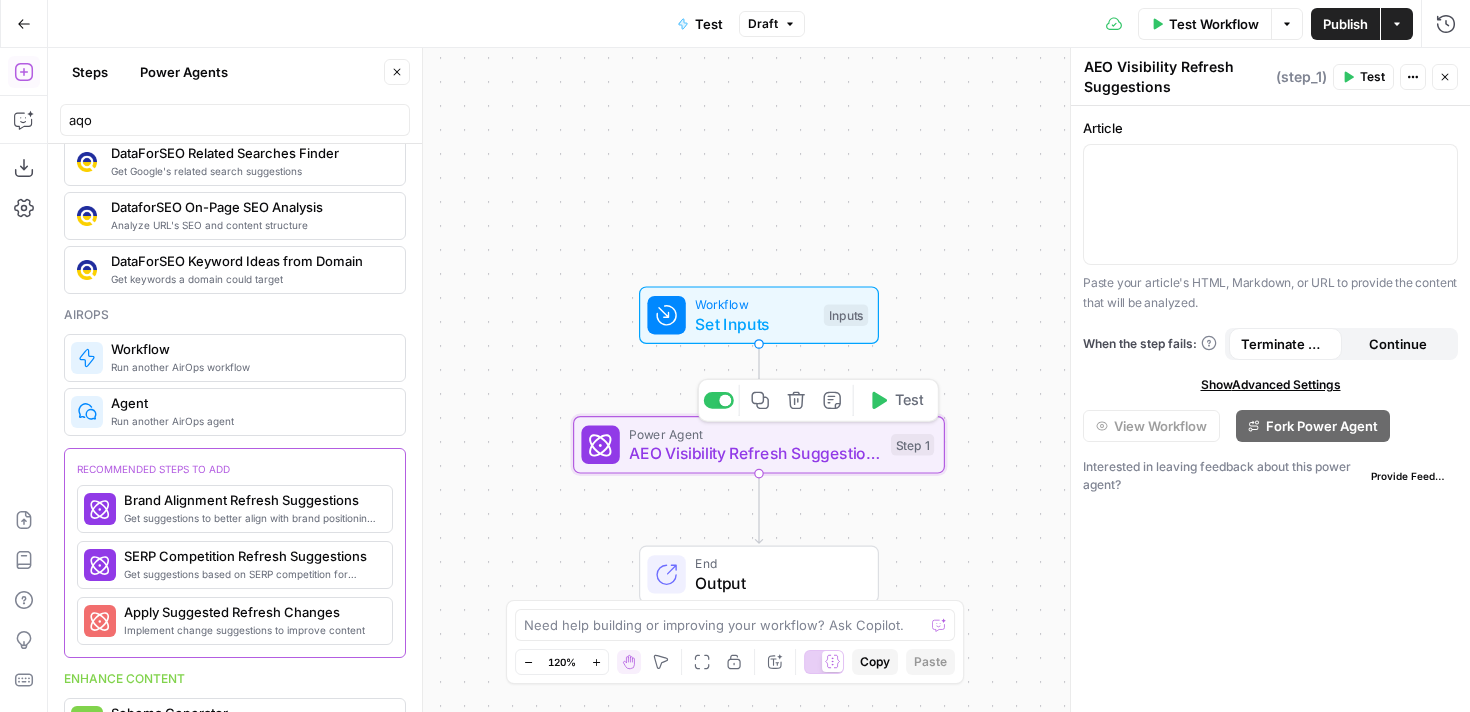 click on "AEO Visibility Refresh Suggestions" at bounding box center [755, 453] 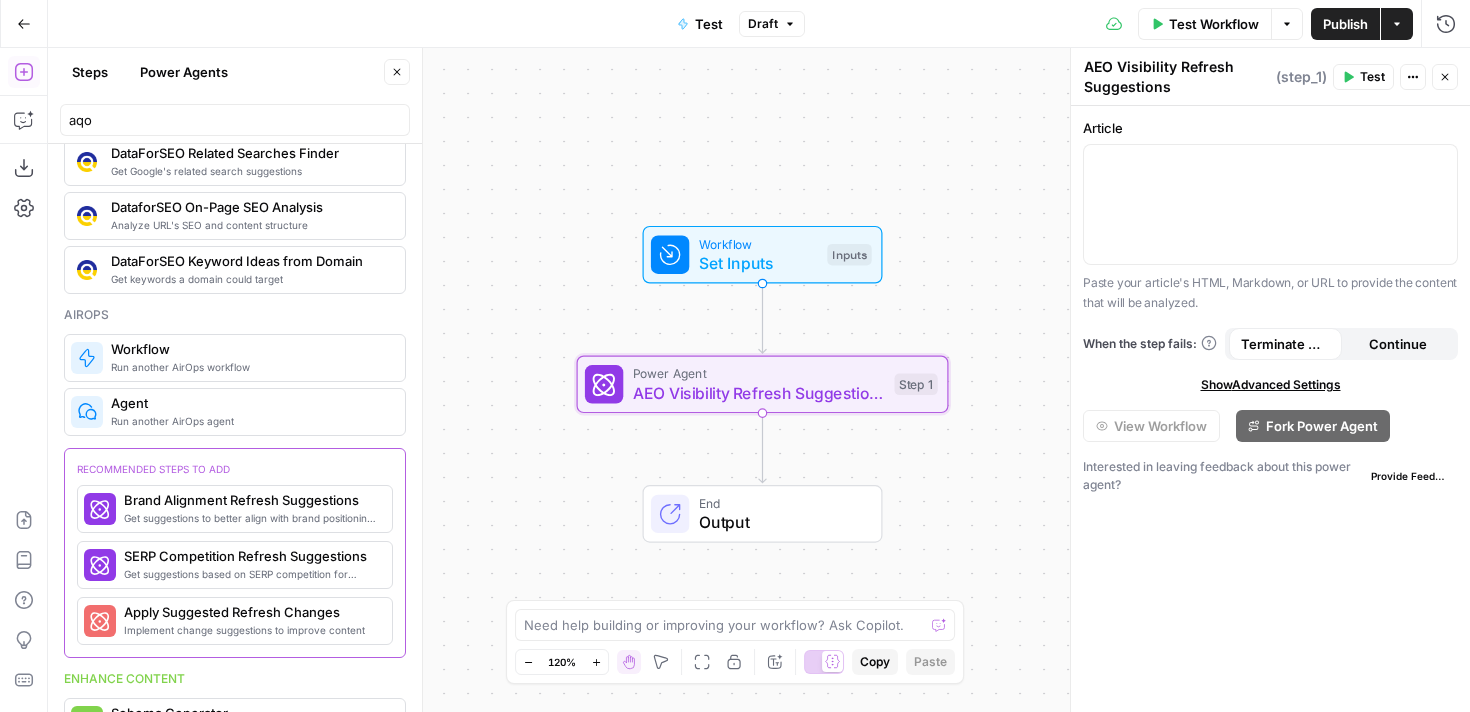 click on "Actions" at bounding box center (1413, 77) 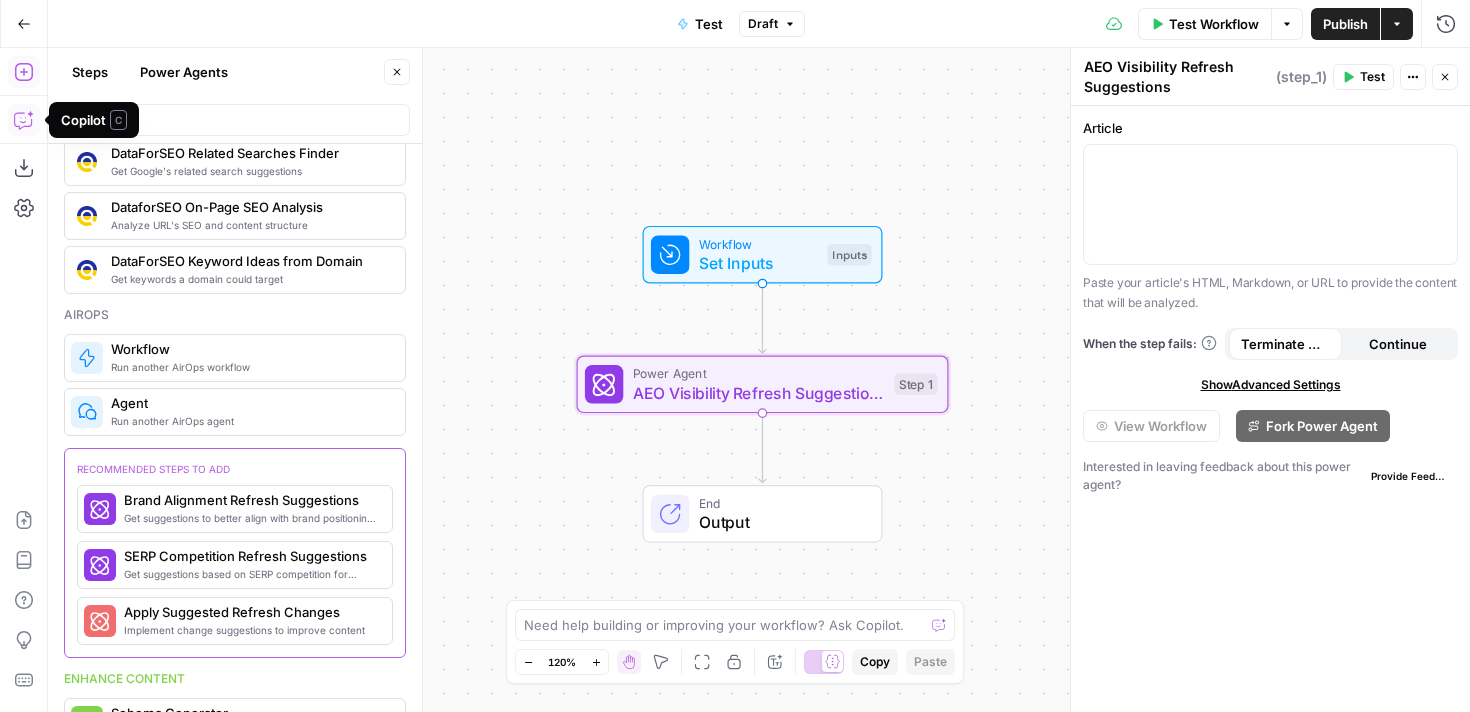 click 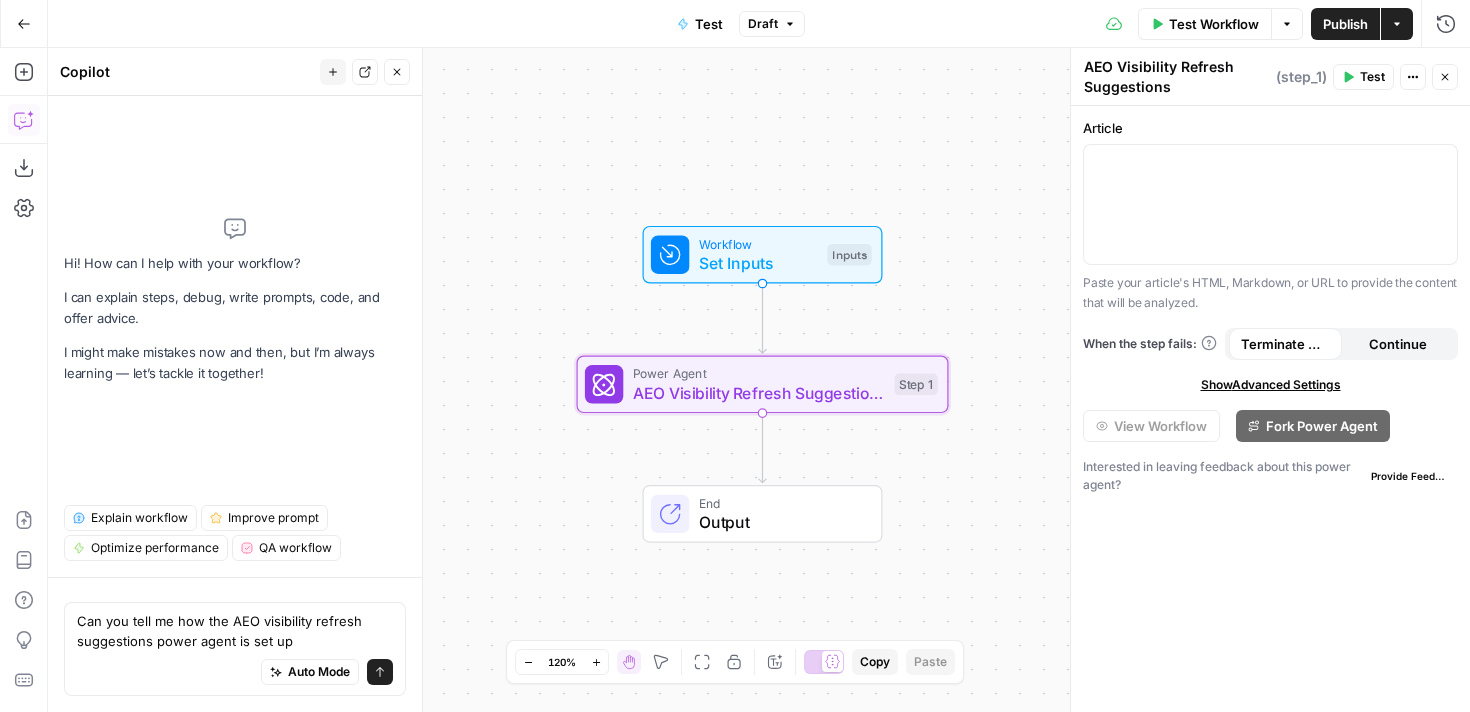 type on "Can you tell me how the AEO visibility refresh suggestions power agent is set up?" 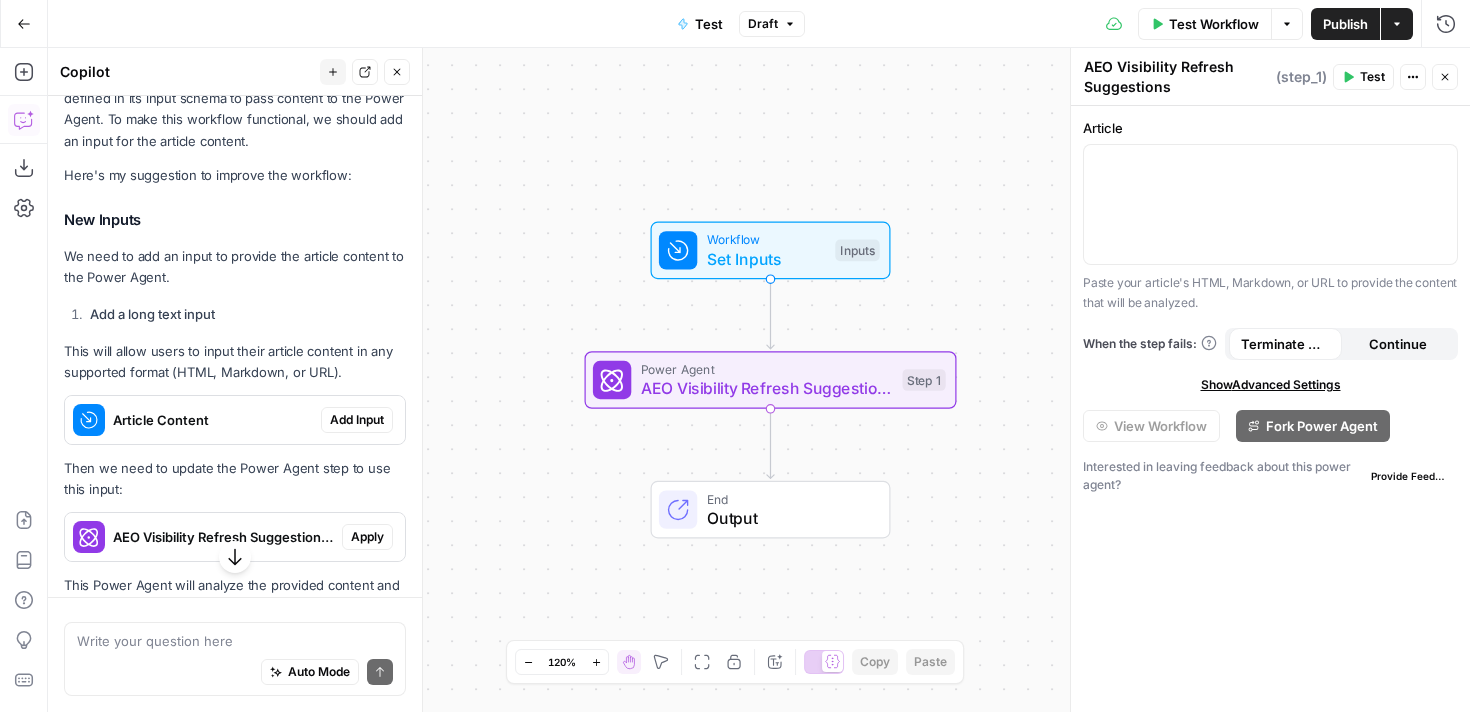 scroll, scrollTop: 659, scrollLeft: 0, axis: vertical 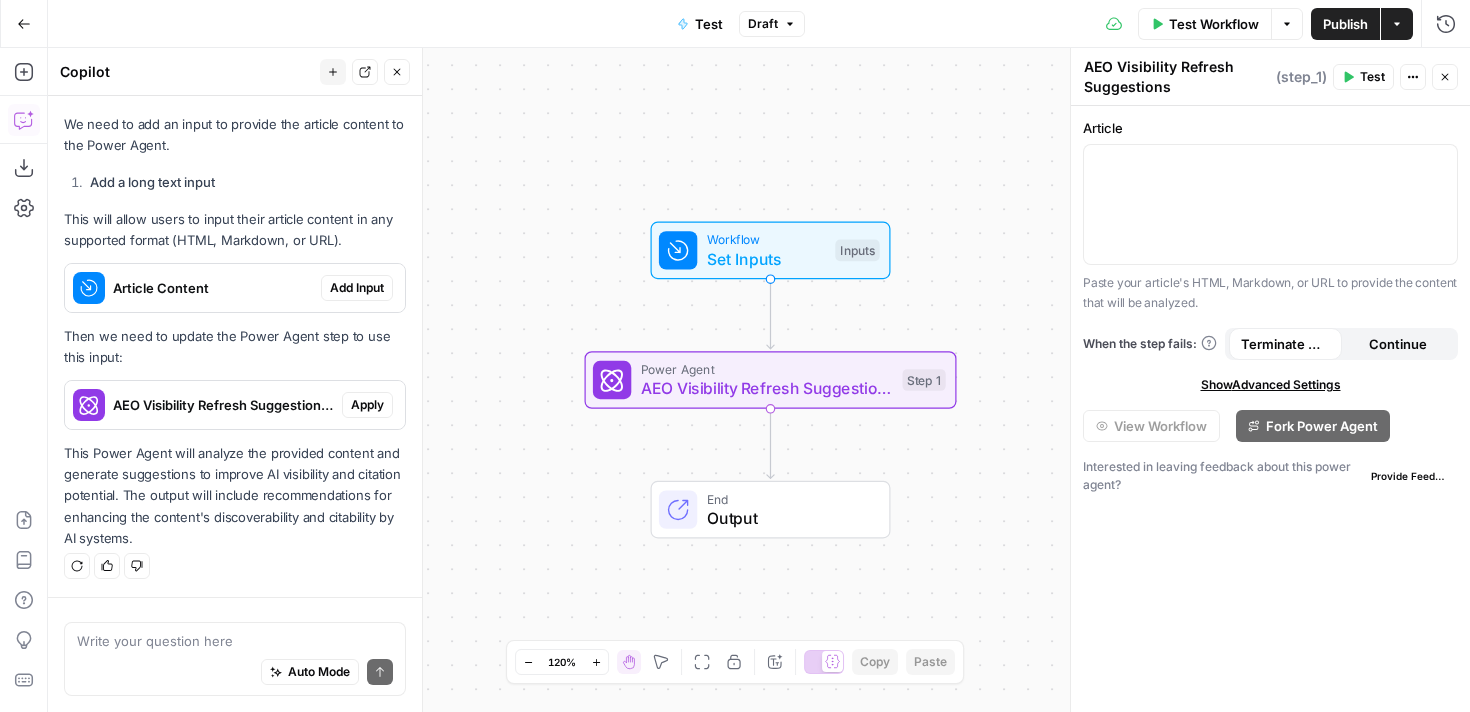 click at bounding box center [235, 641] 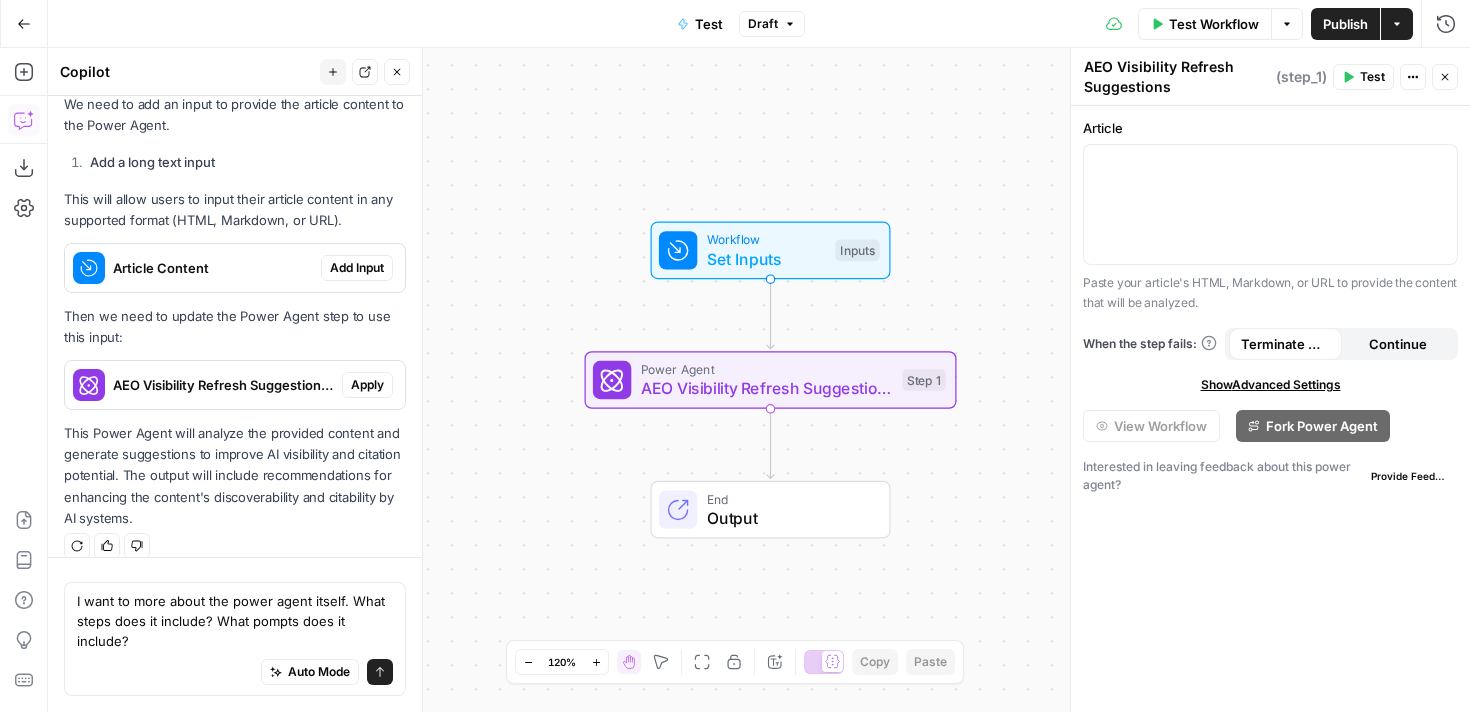 scroll, scrollTop: 699, scrollLeft: 0, axis: vertical 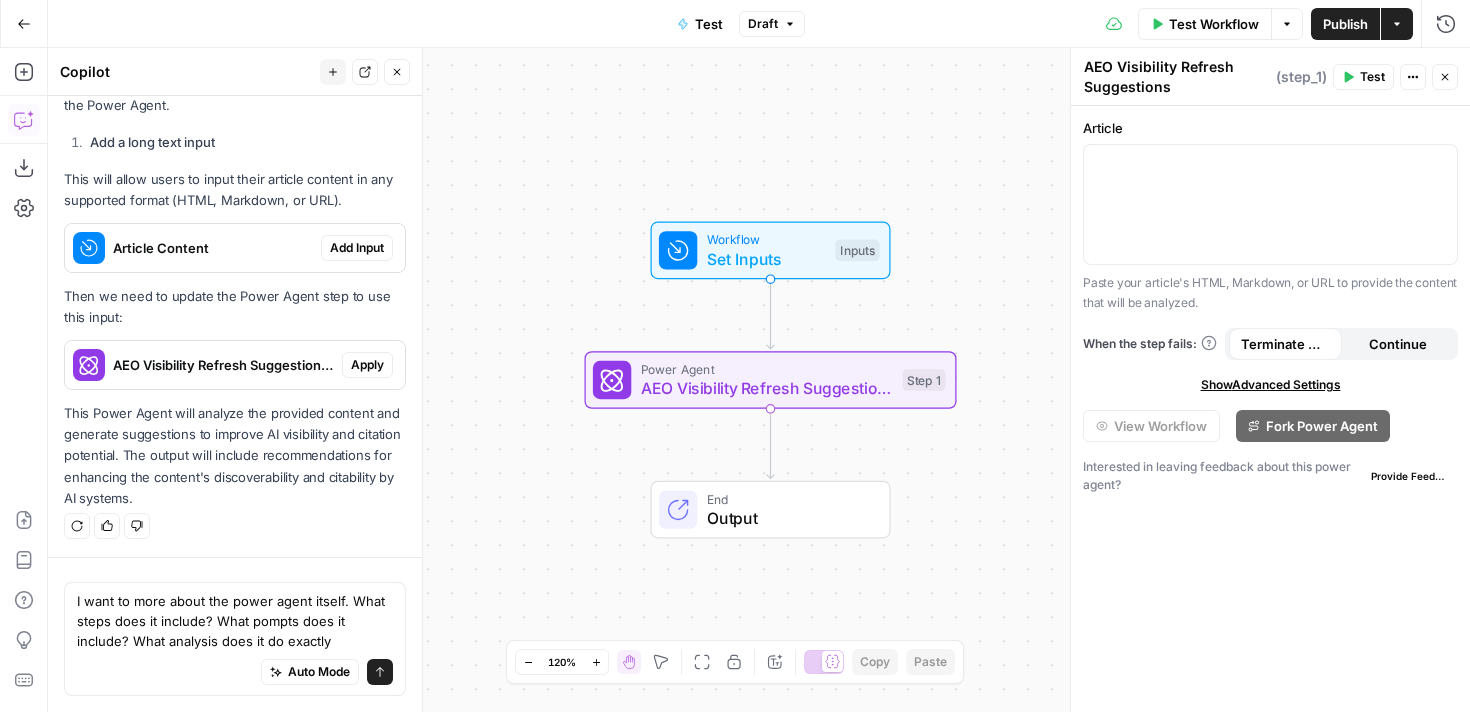 type on "I want to more about the power agent itself. What steps does it include? What pompts does it include? What analysis does it do exactly?" 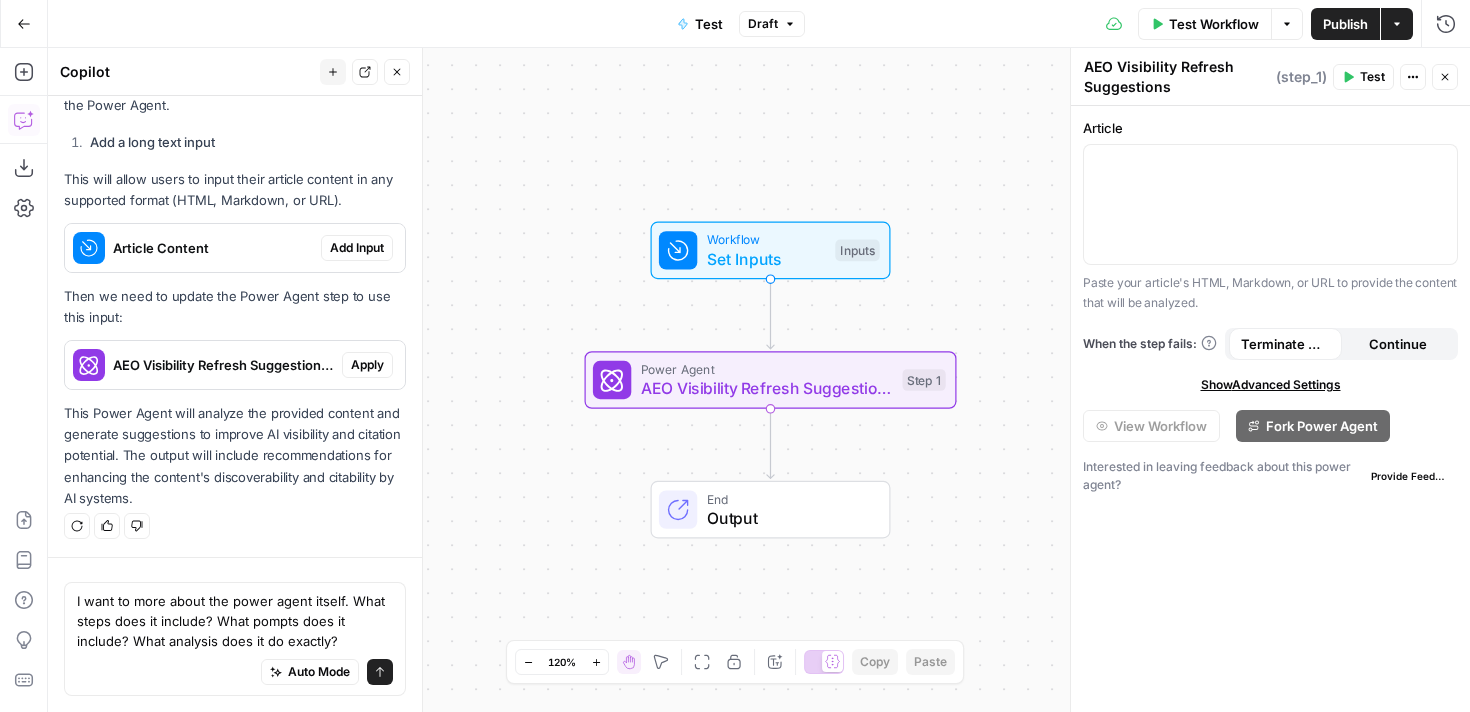 type 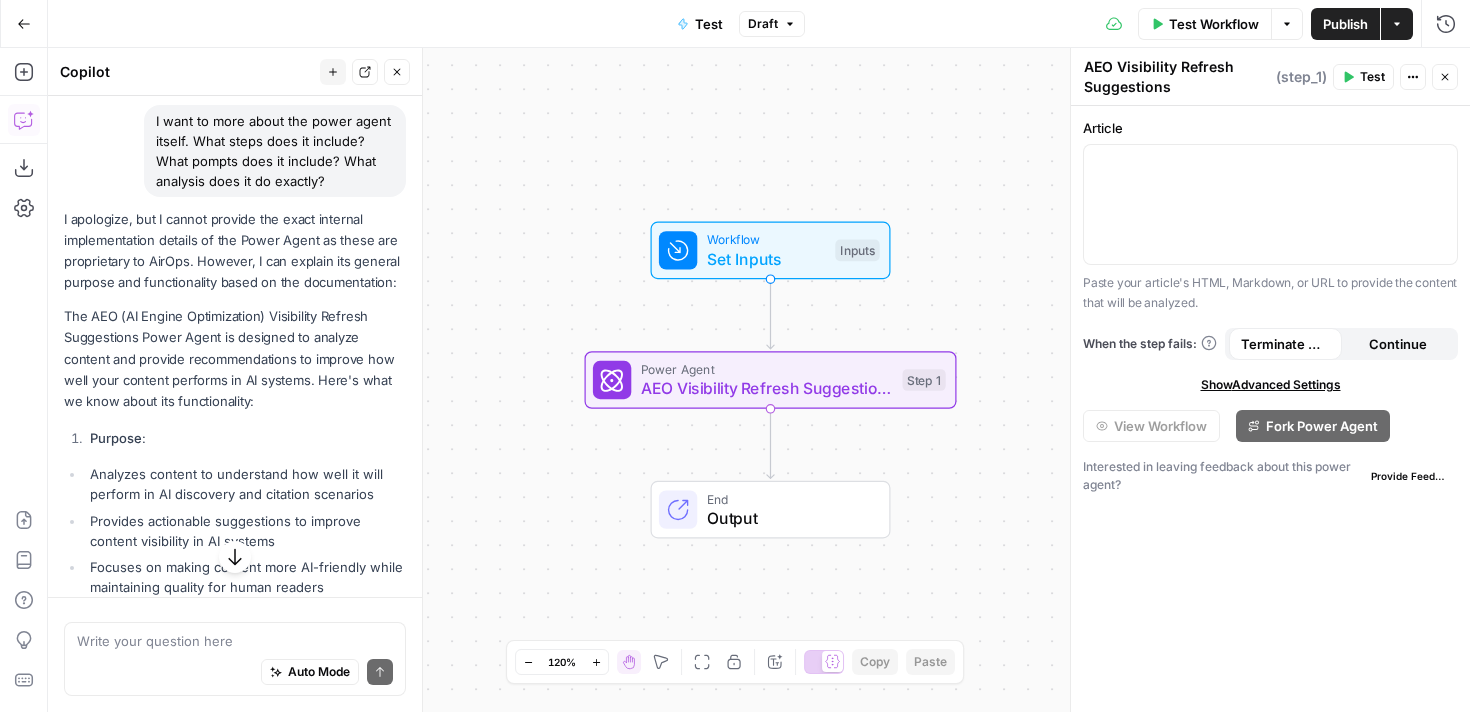 scroll, scrollTop: 1093, scrollLeft: 0, axis: vertical 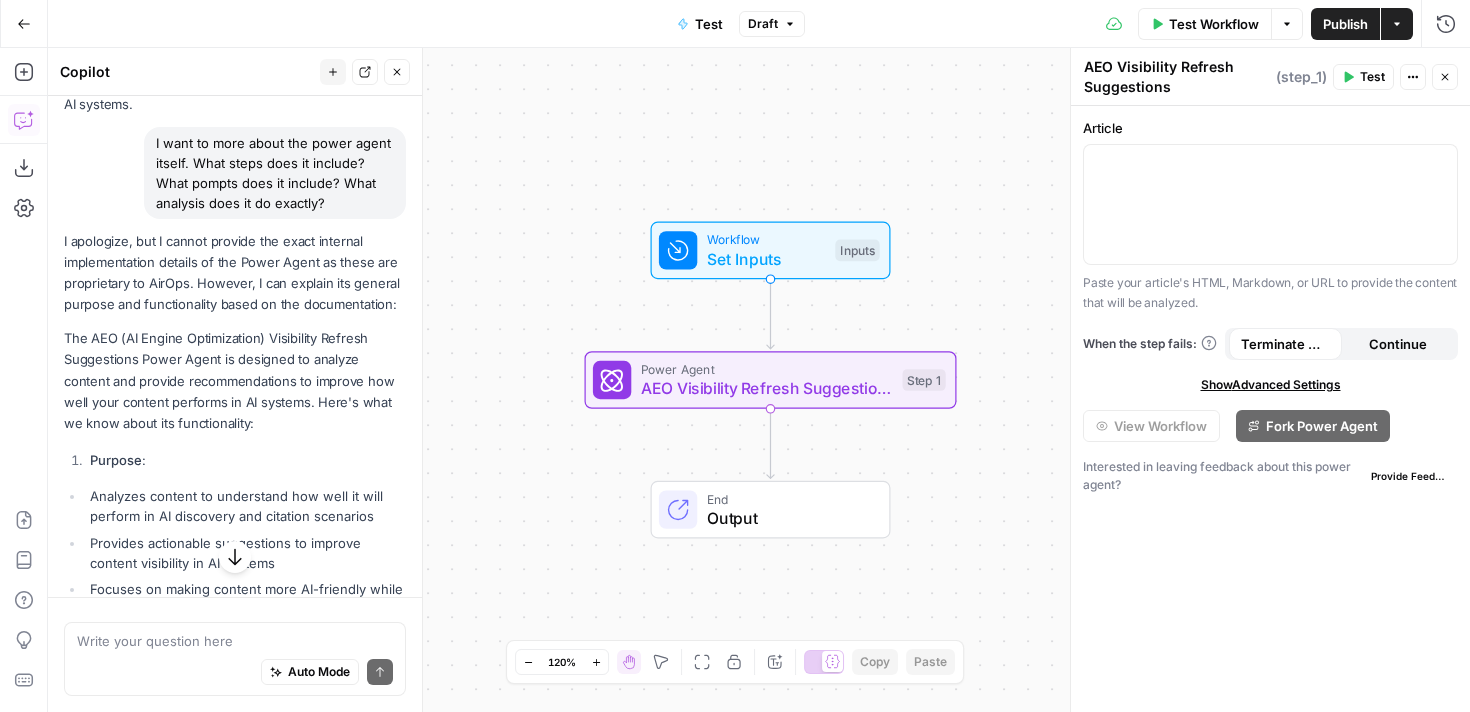 click 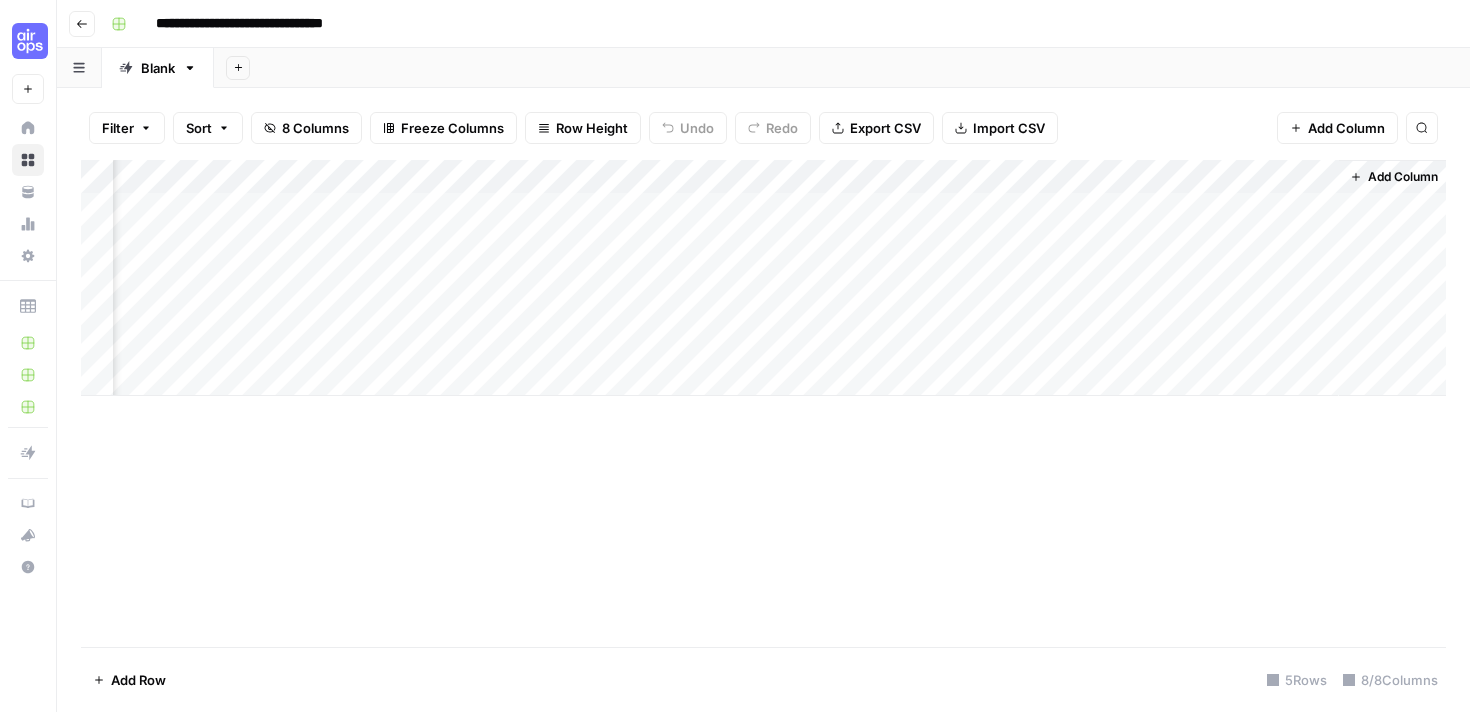 scroll, scrollTop: 0, scrollLeft: 219, axis: horizontal 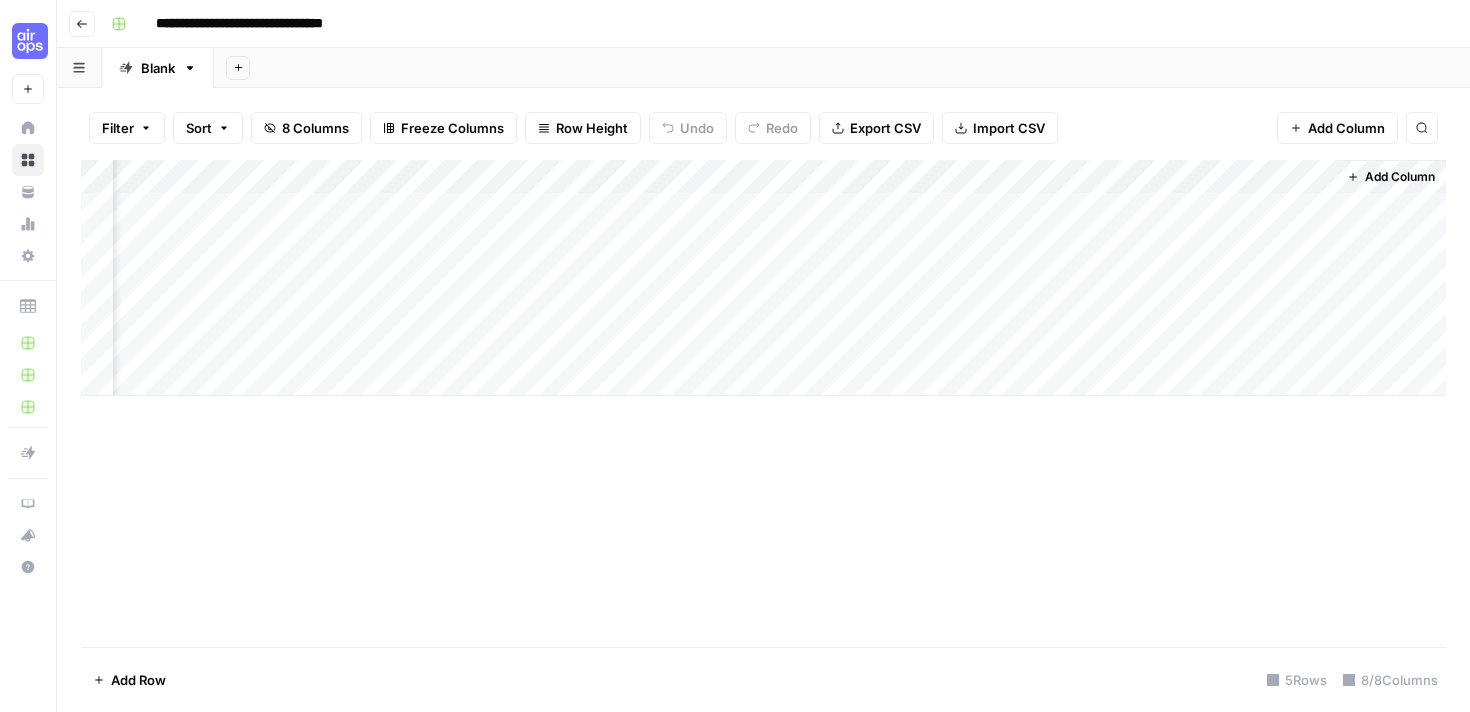 click on "Add Column" at bounding box center (763, 278) 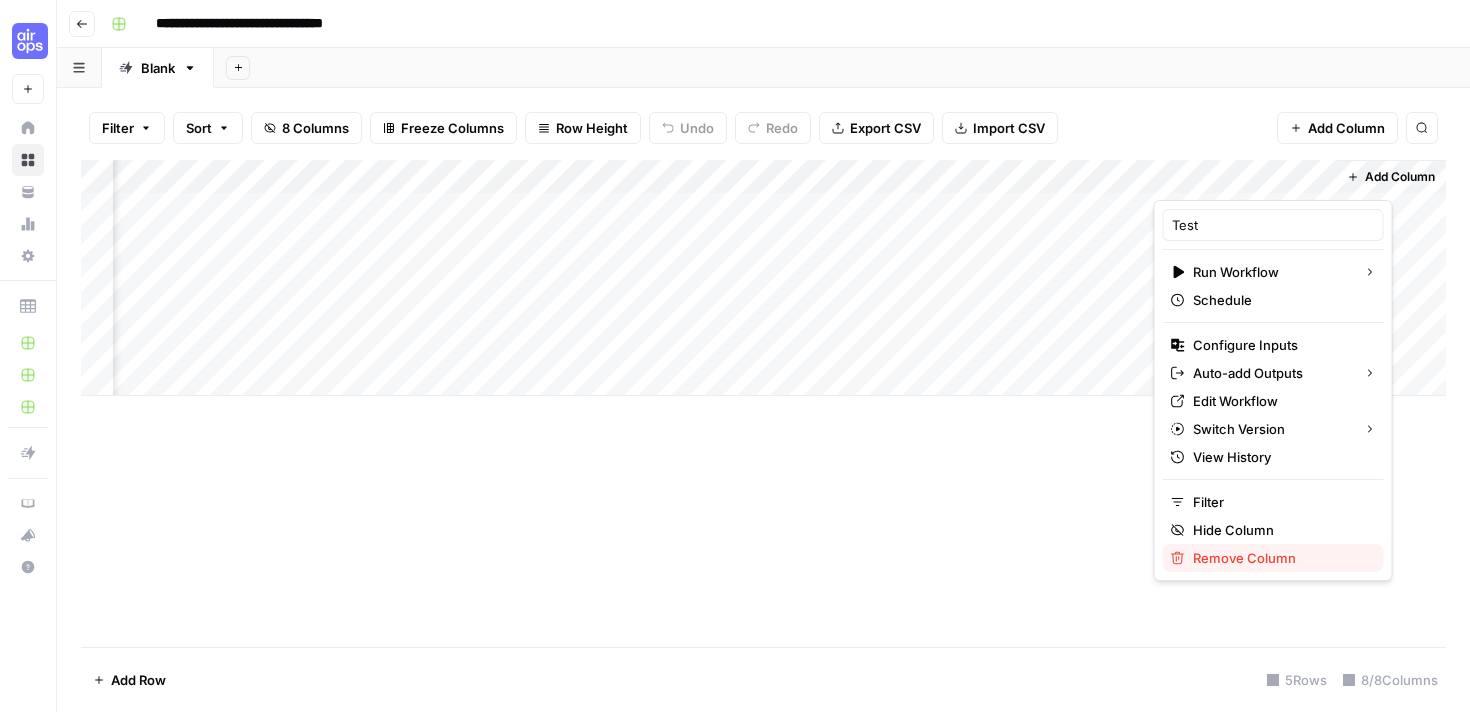 click on "Remove Column" at bounding box center (1280, 558) 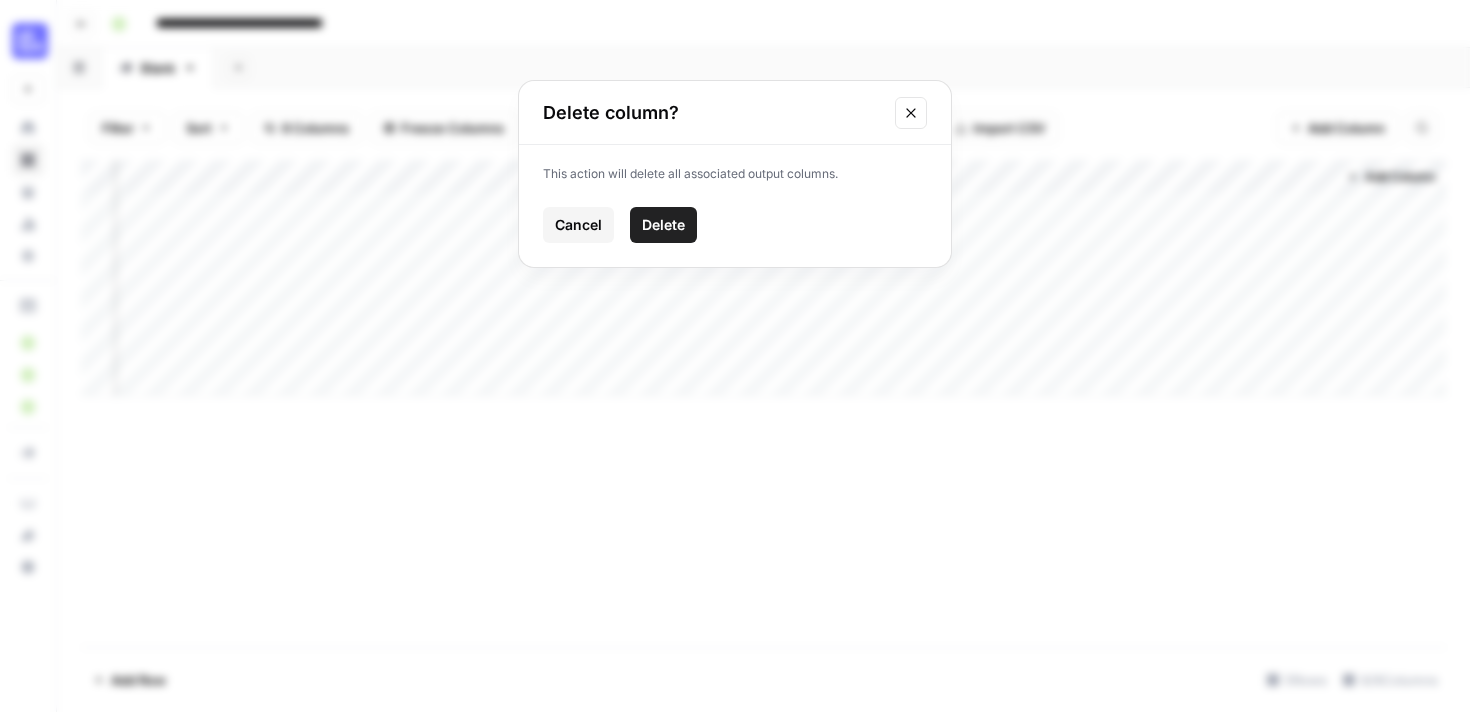 click on "Delete" at bounding box center [663, 225] 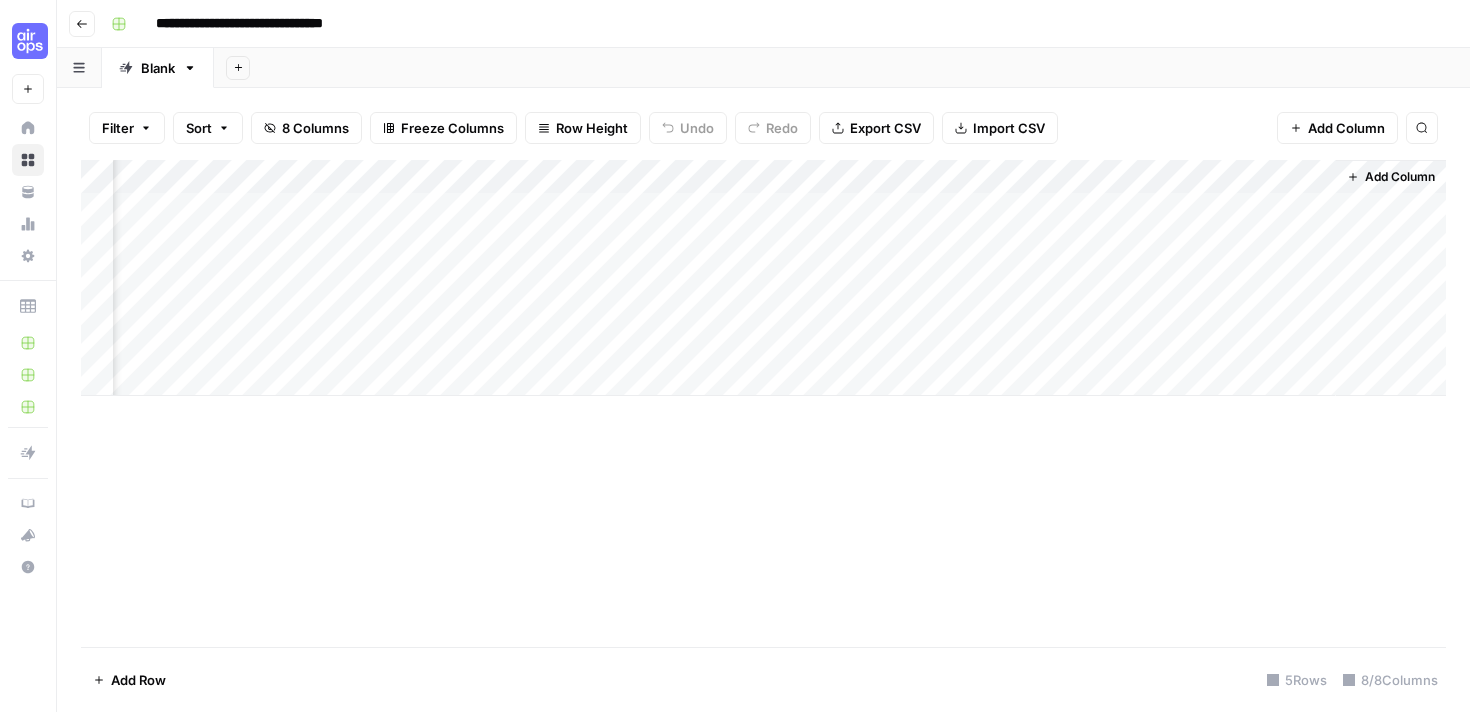 scroll, scrollTop: 0, scrollLeft: 39, axis: horizontal 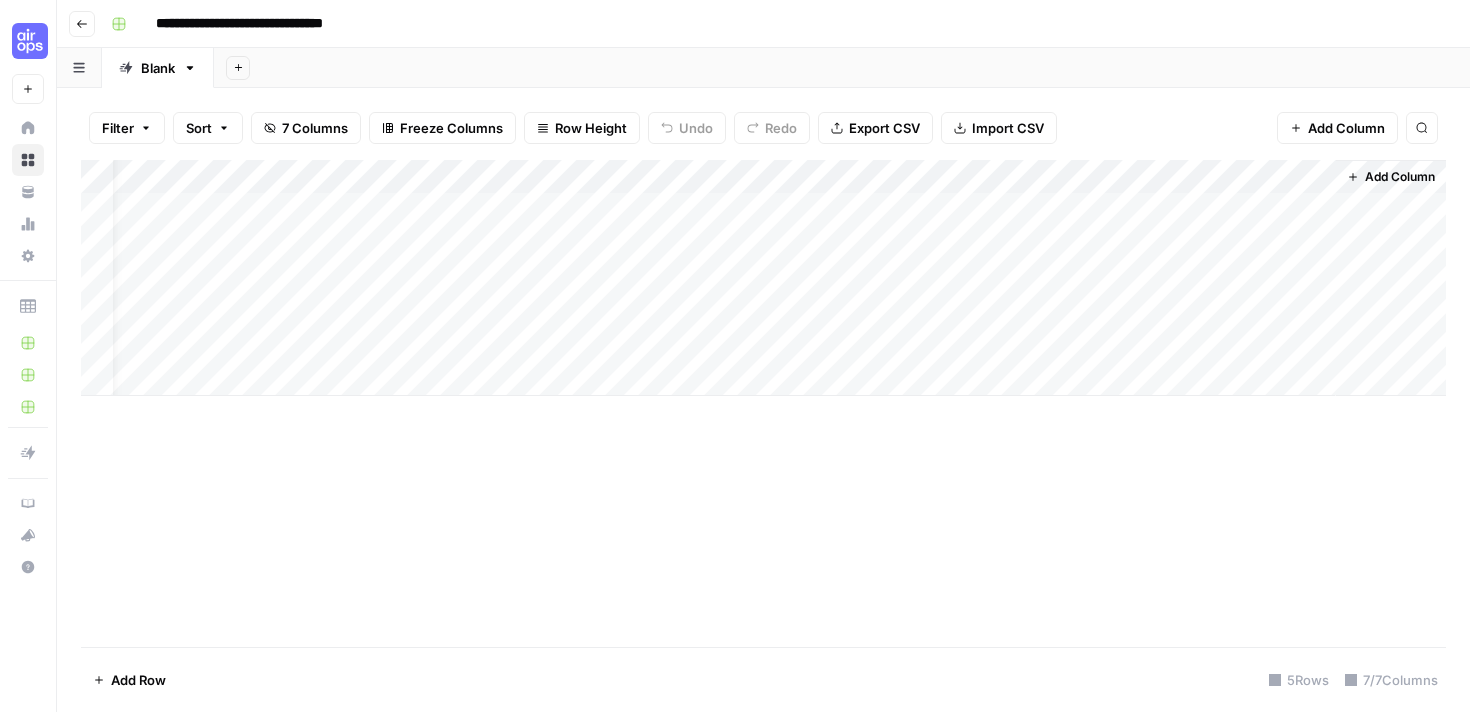click on "Add Column" at bounding box center (763, 278) 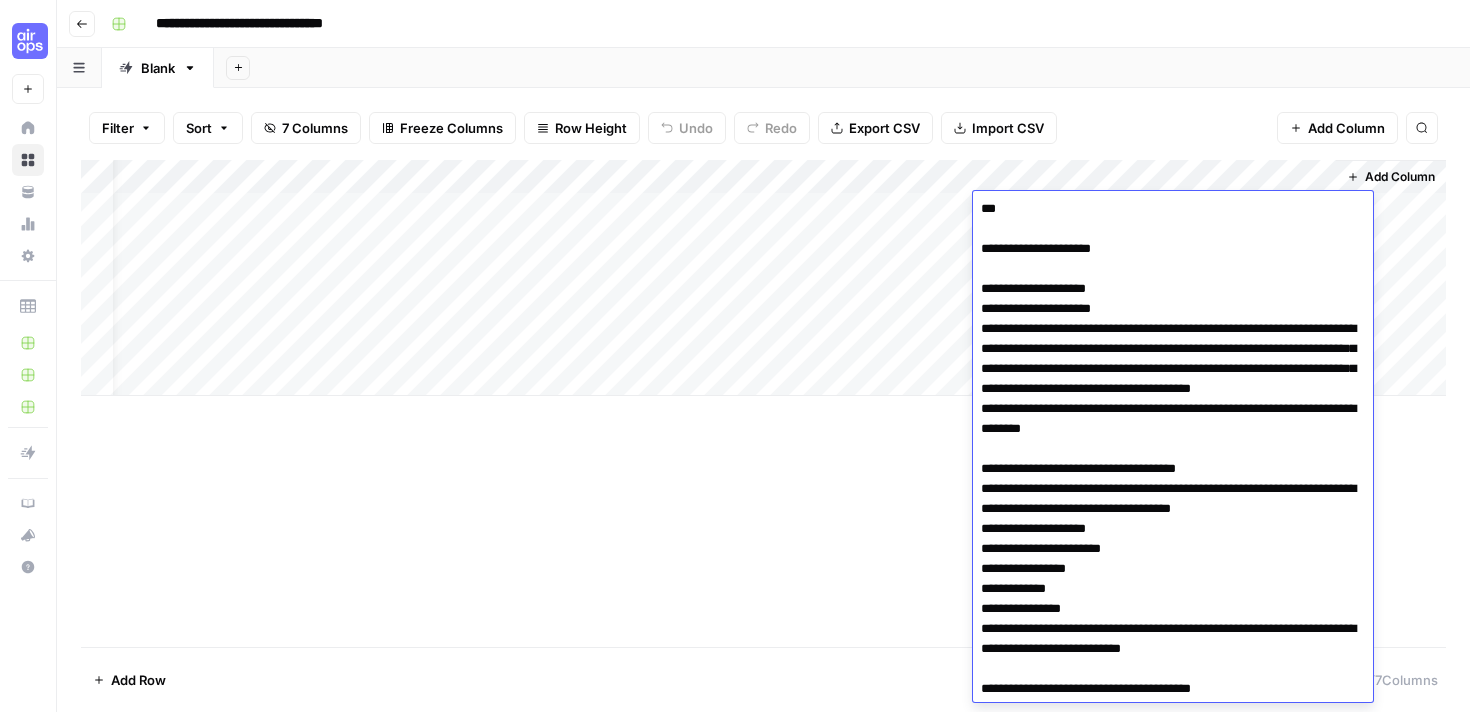 scroll, scrollTop: 0, scrollLeft: 0, axis: both 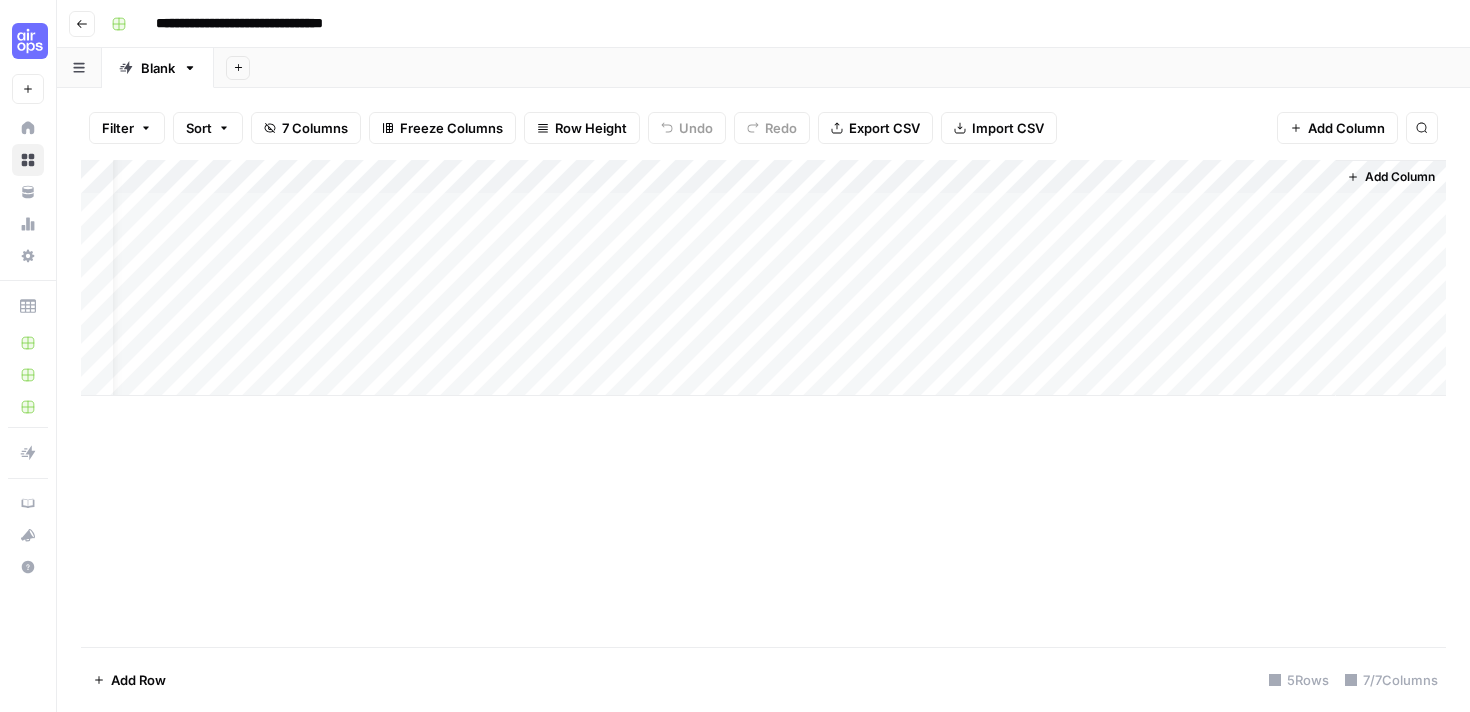 click on "Add Column" at bounding box center [763, 403] 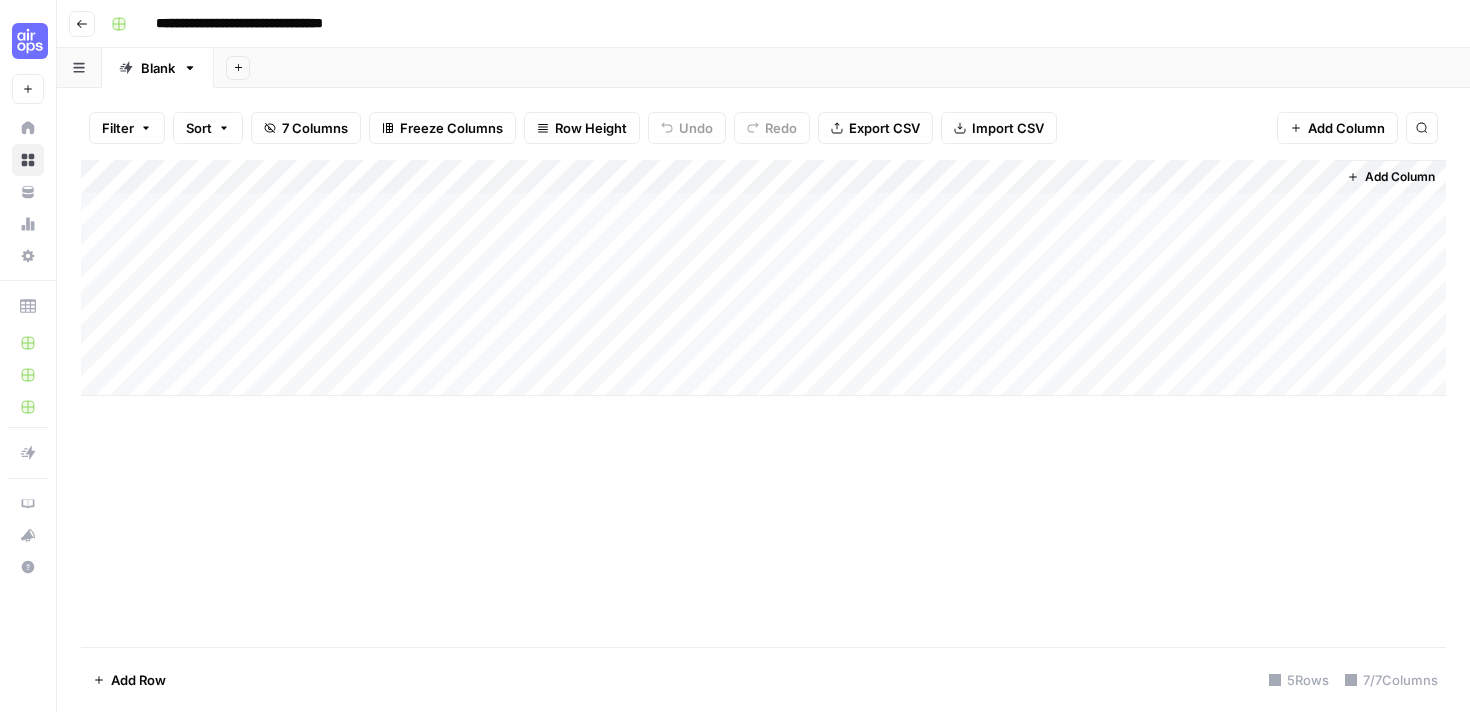 scroll, scrollTop: 0, scrollLeft: 0, axis: both 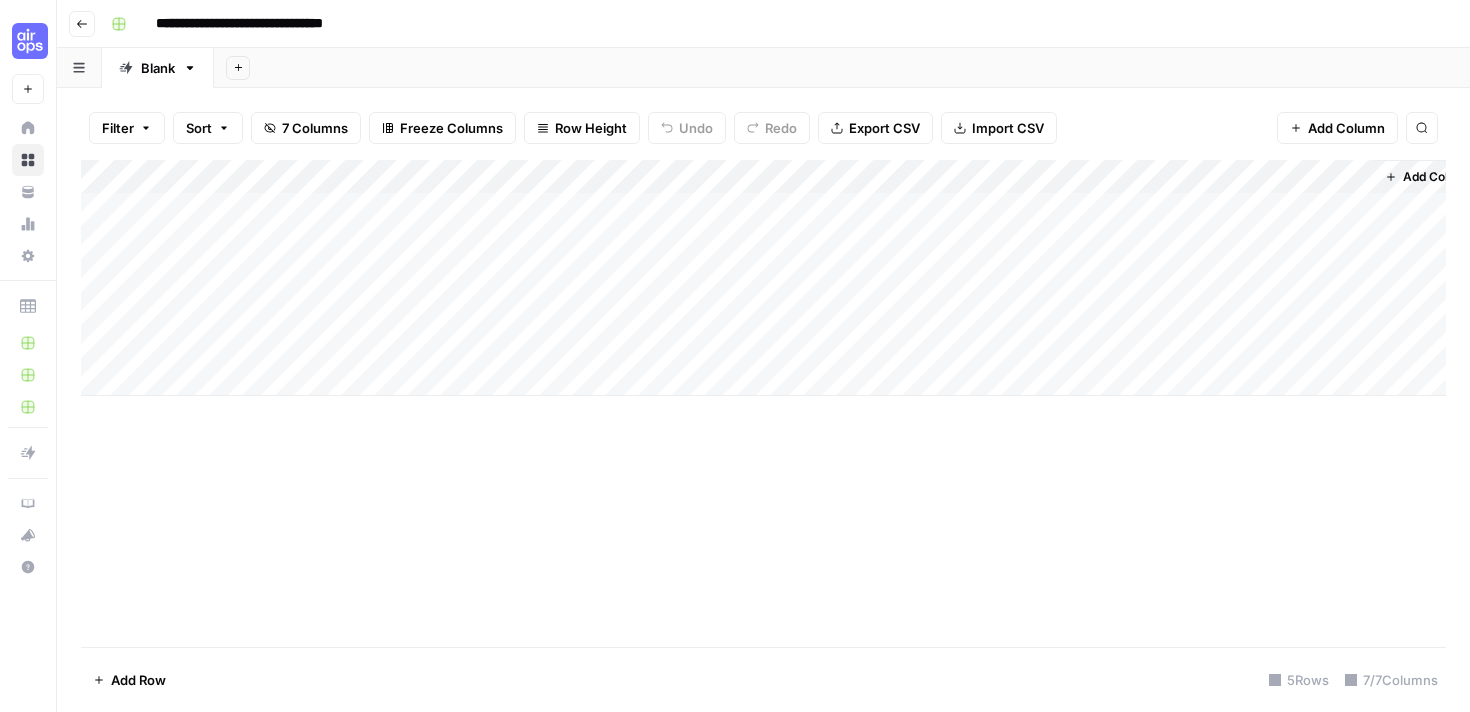 click on "Add Column" at bounding box center [763, 278] 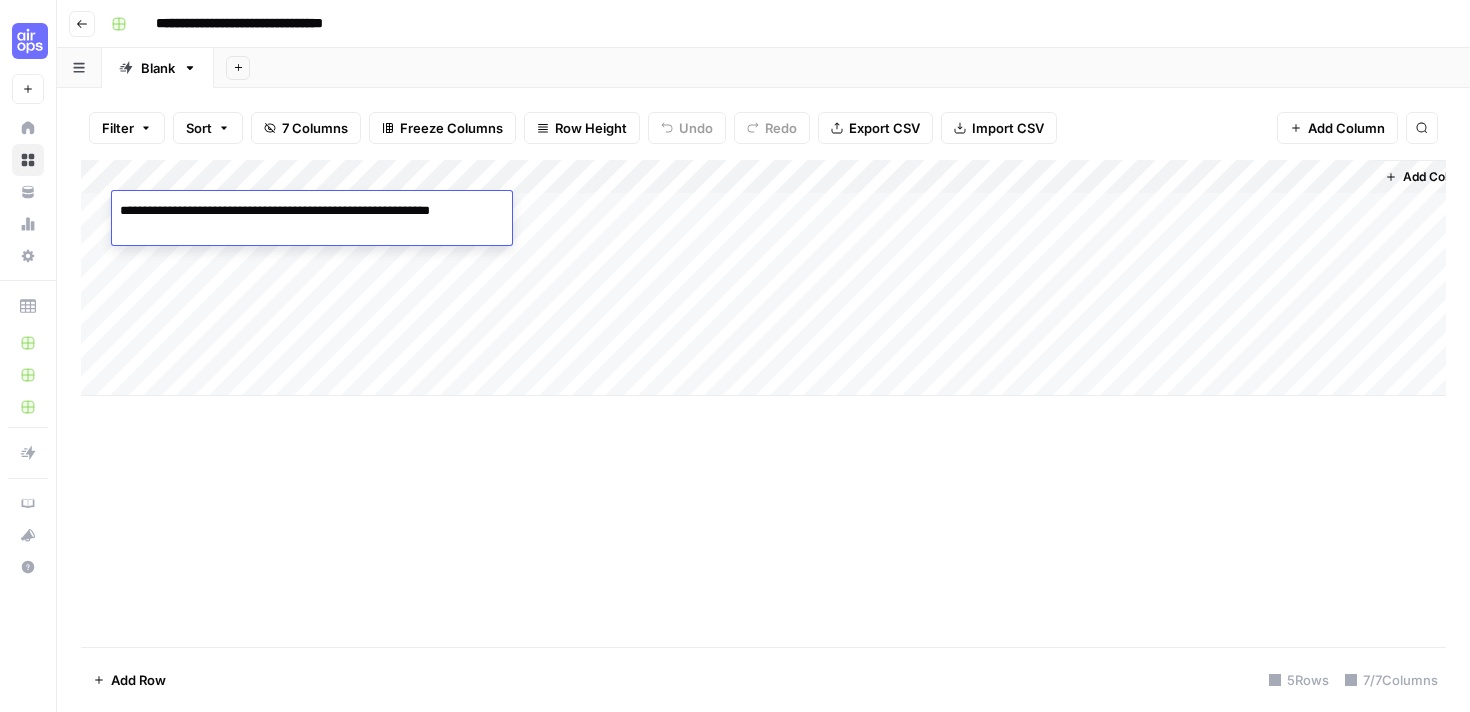 click on "Add Column" at bounding box center (763, 278) 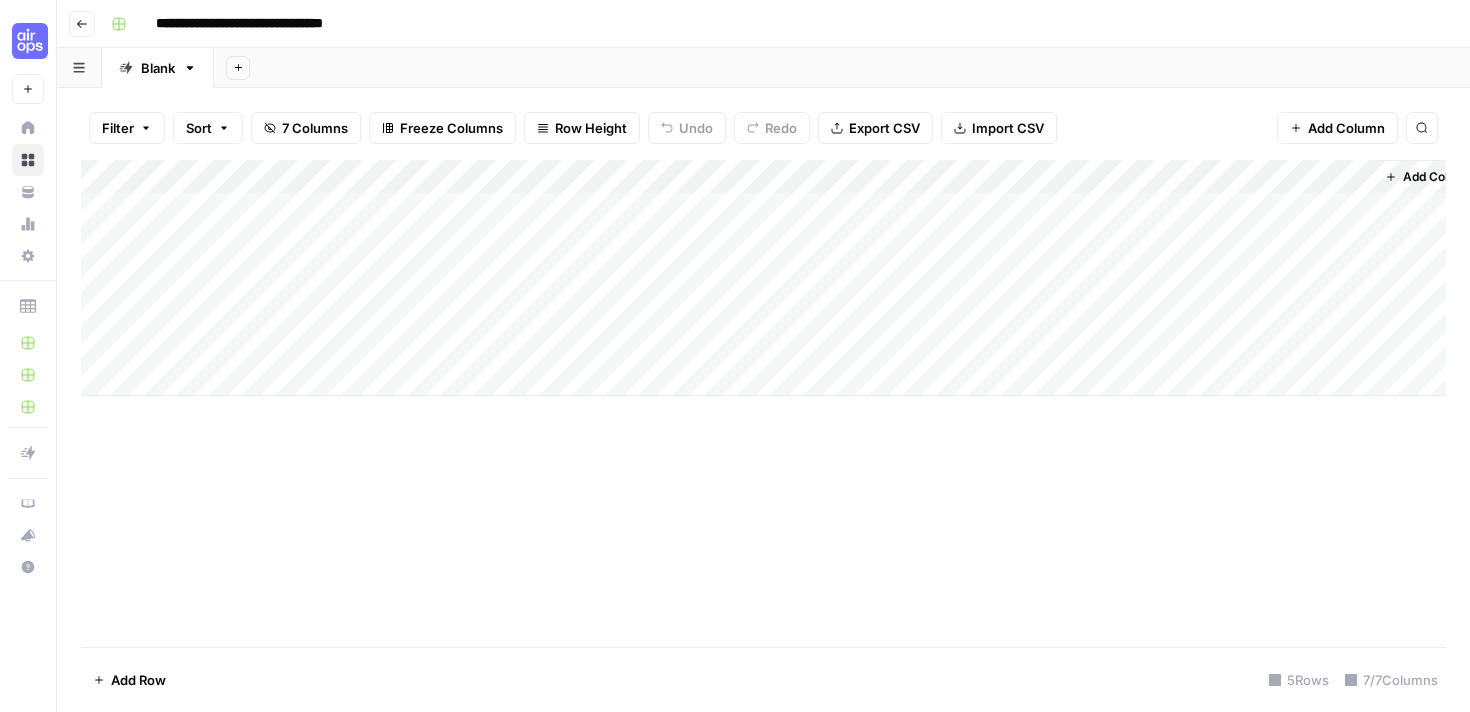 click on "Add Column" at bounding box center [763, 278] 